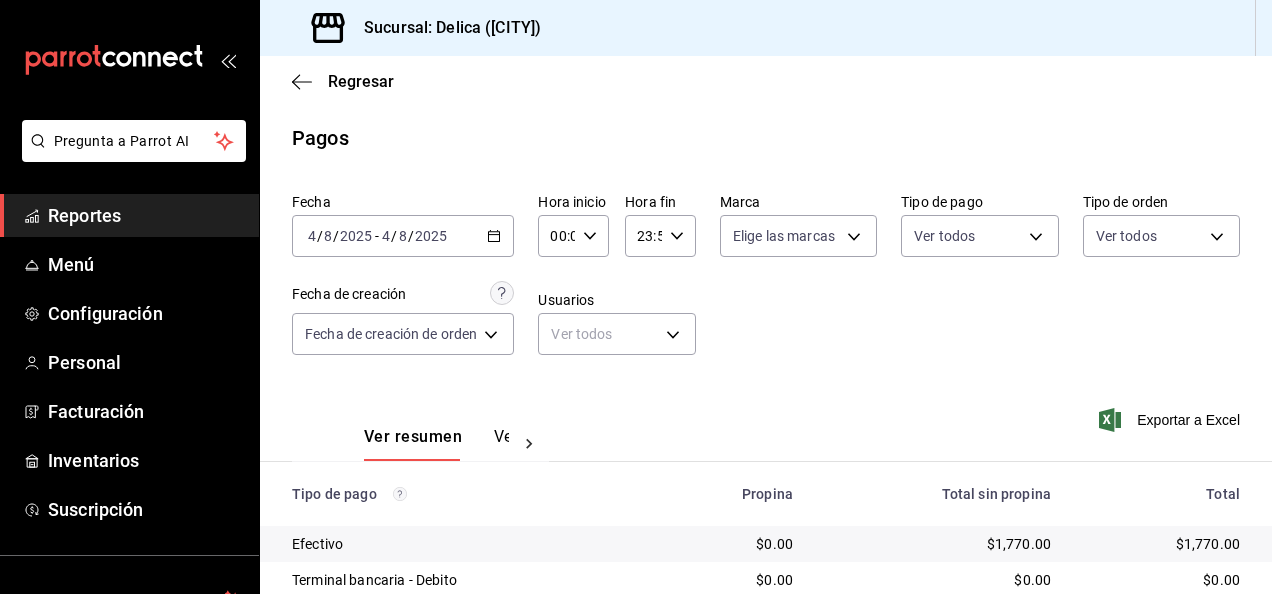 scroll, scrollTop: 0, scrollLeft: 0, axis: both 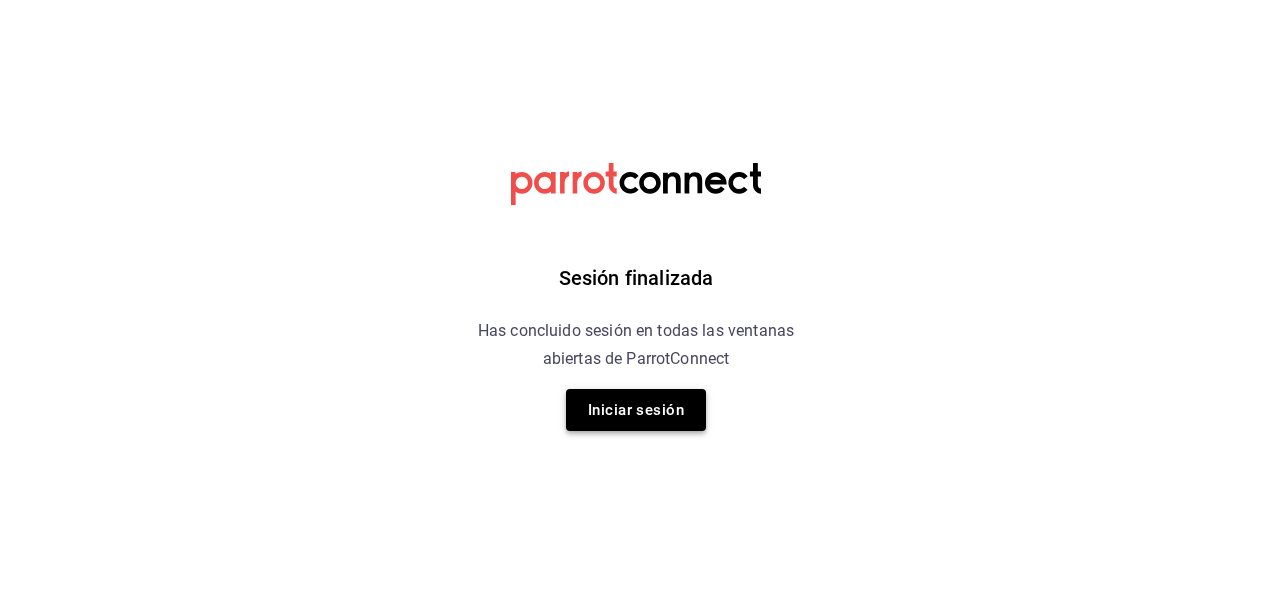 click on "Iniciar sesión" at bounding box center (636, 410) 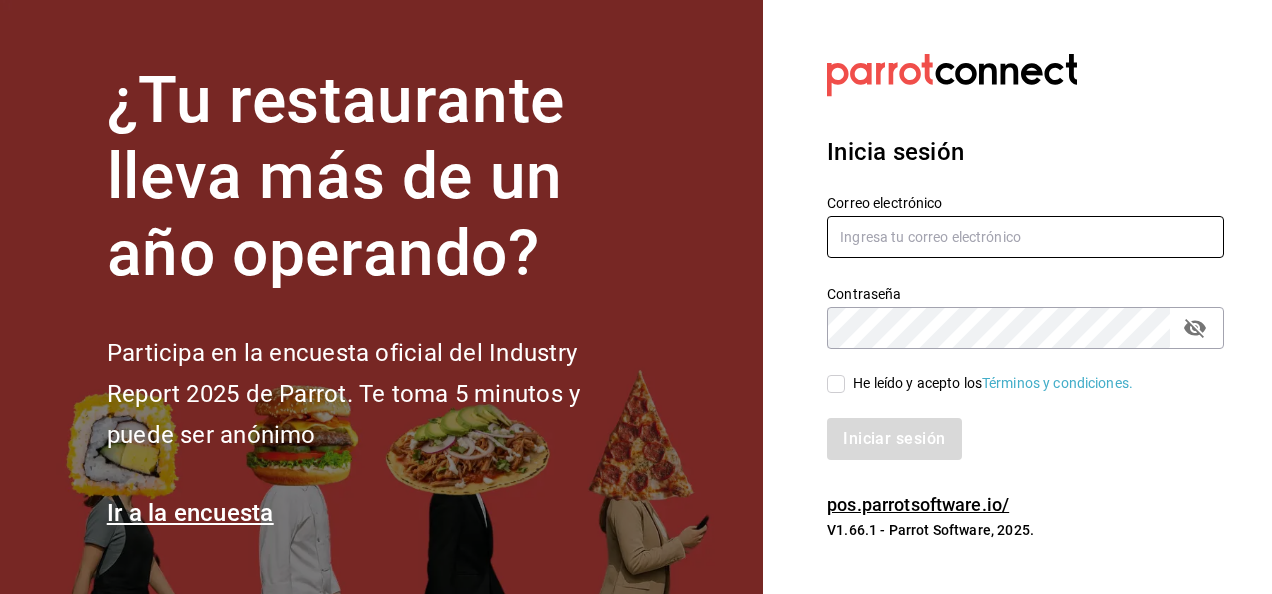 type on "asanchez@delica.mx" 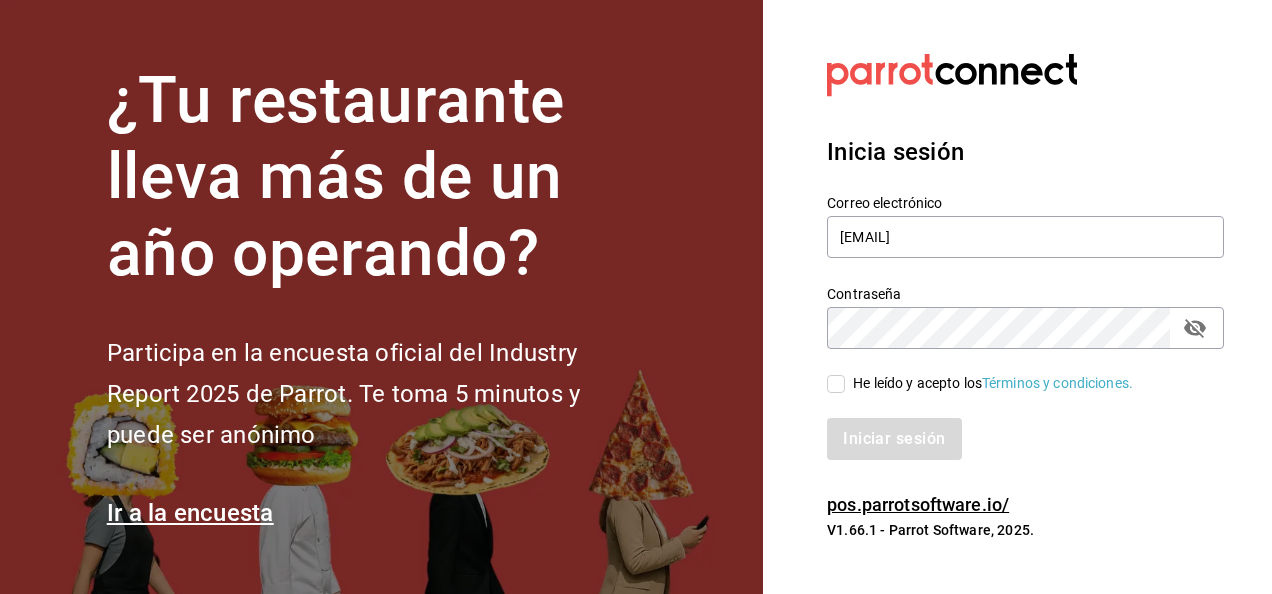 click on "He leído y acepto los  Términos y condiciones." at bounding box center (836, 384) 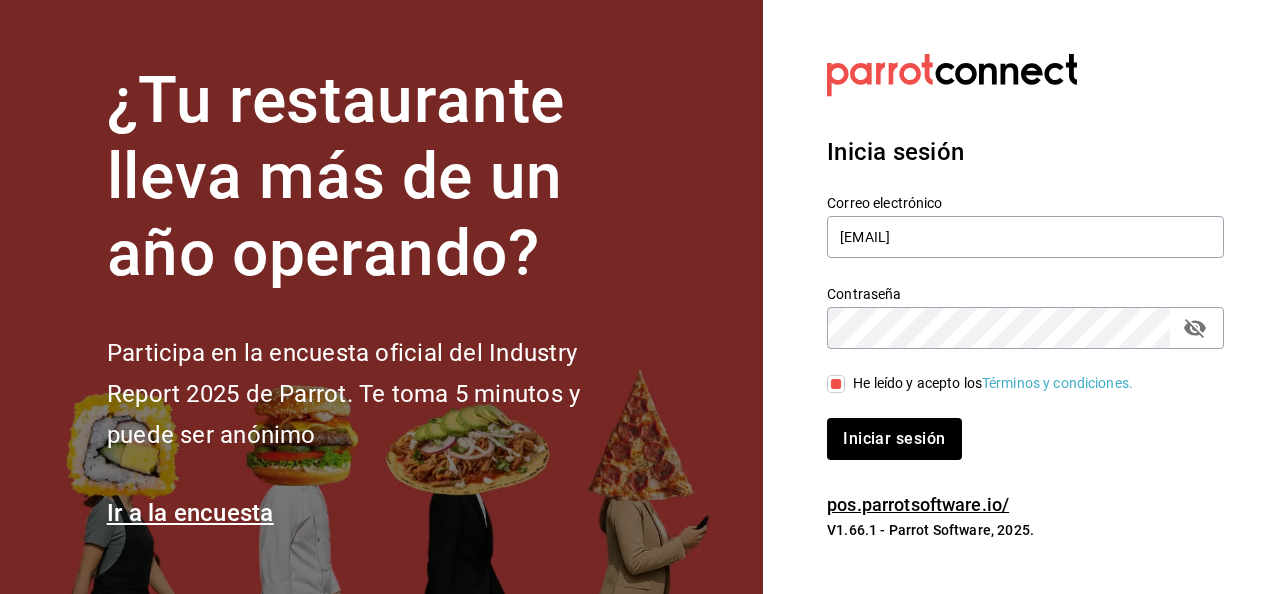 click on "Iniciar sesión" at bounding box center [894, 439] 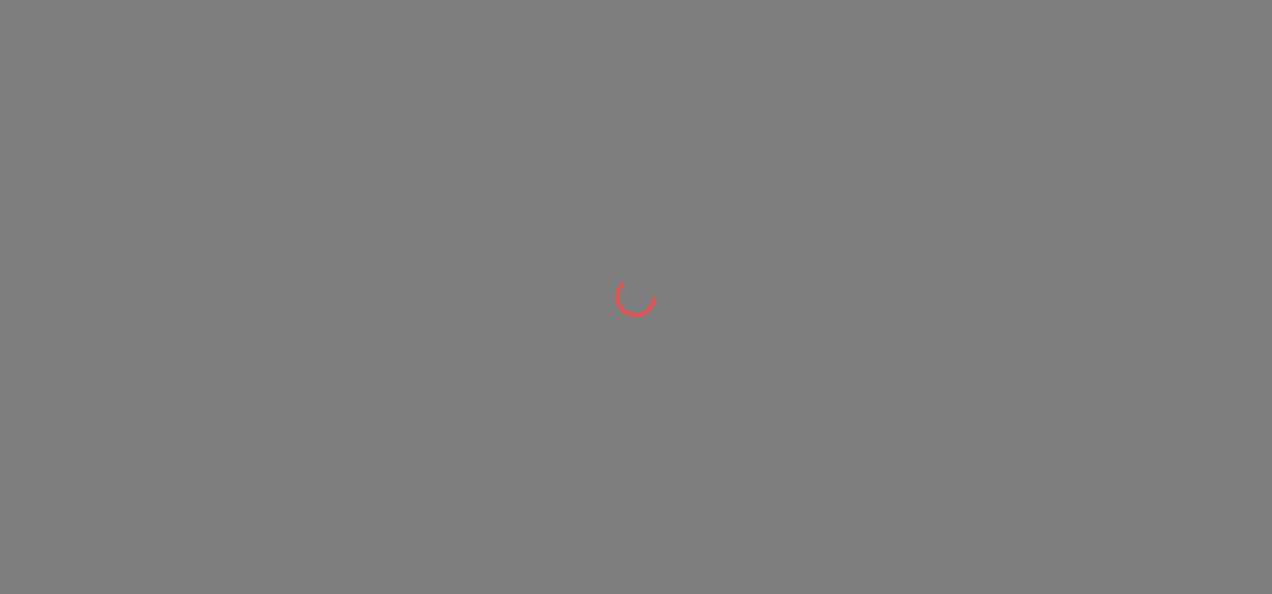 scroll, scrollTop: 0, scrollLeft: 0, axis: both 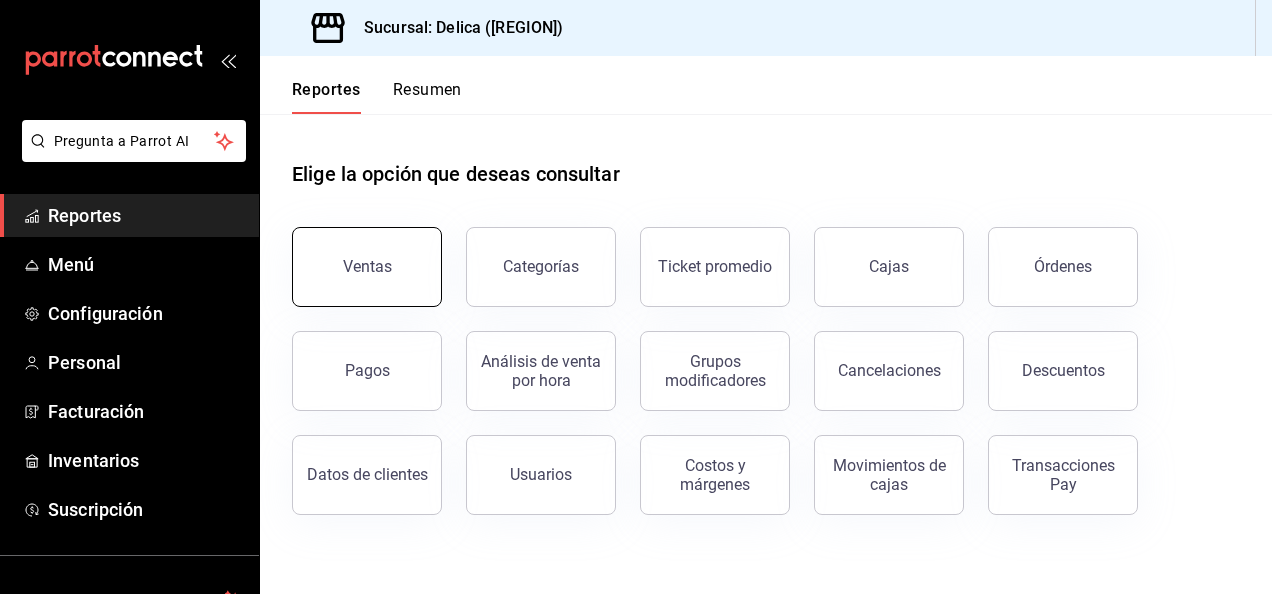 click on "Ventas" at bounding box center (367, 267) 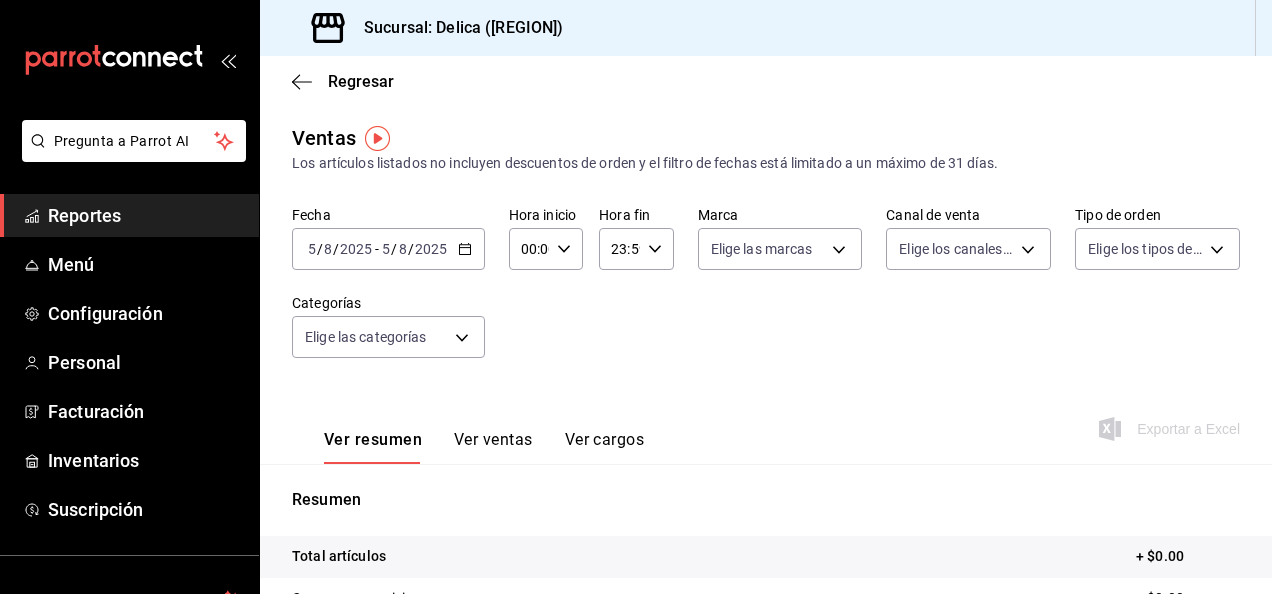 click on "2025-08-05 5 / 8 / 2025 - 2025-08-05 5 / 8 / 2025" at bounding box center (388, 249) 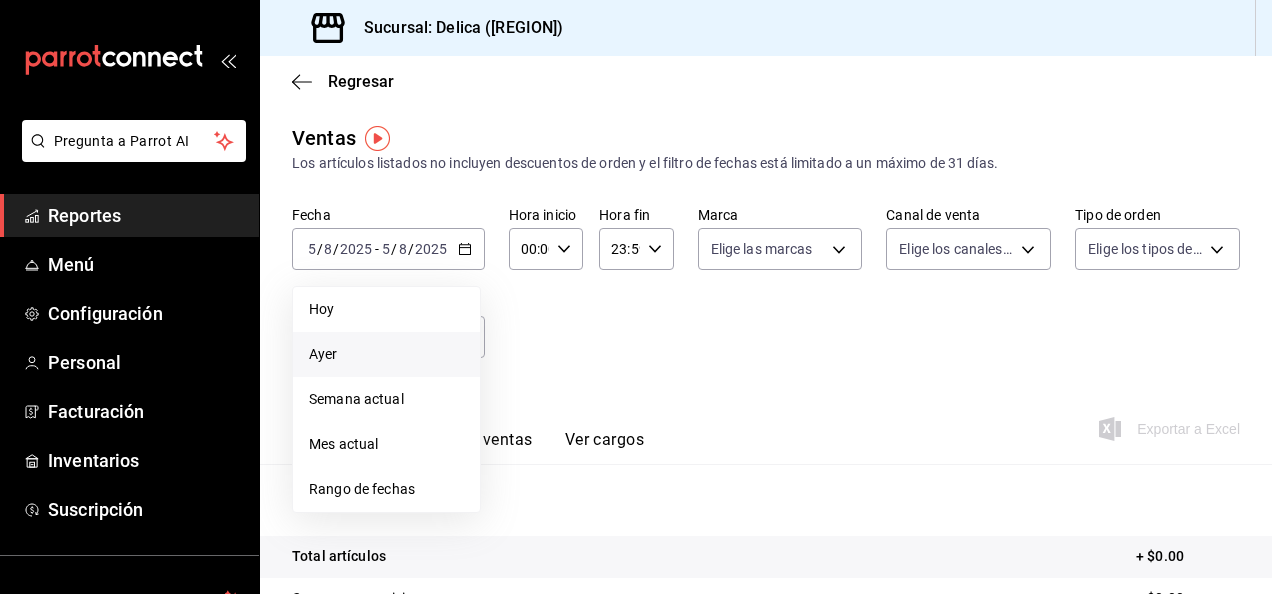 click on "Ayer" at bounding box center (386, 354) 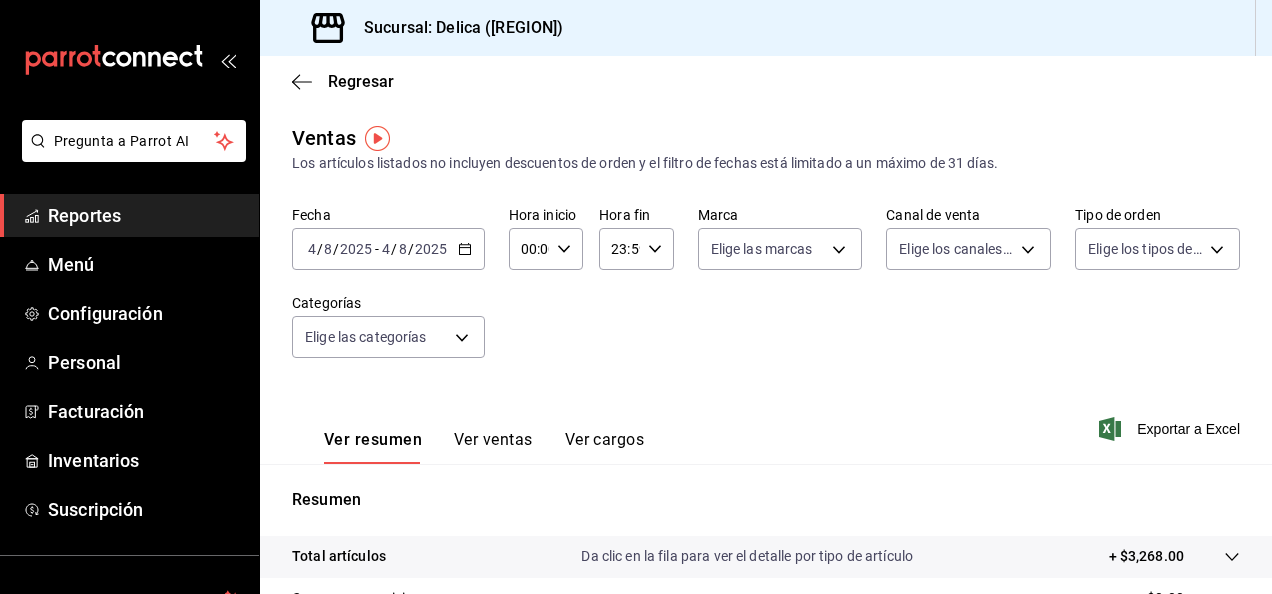 click 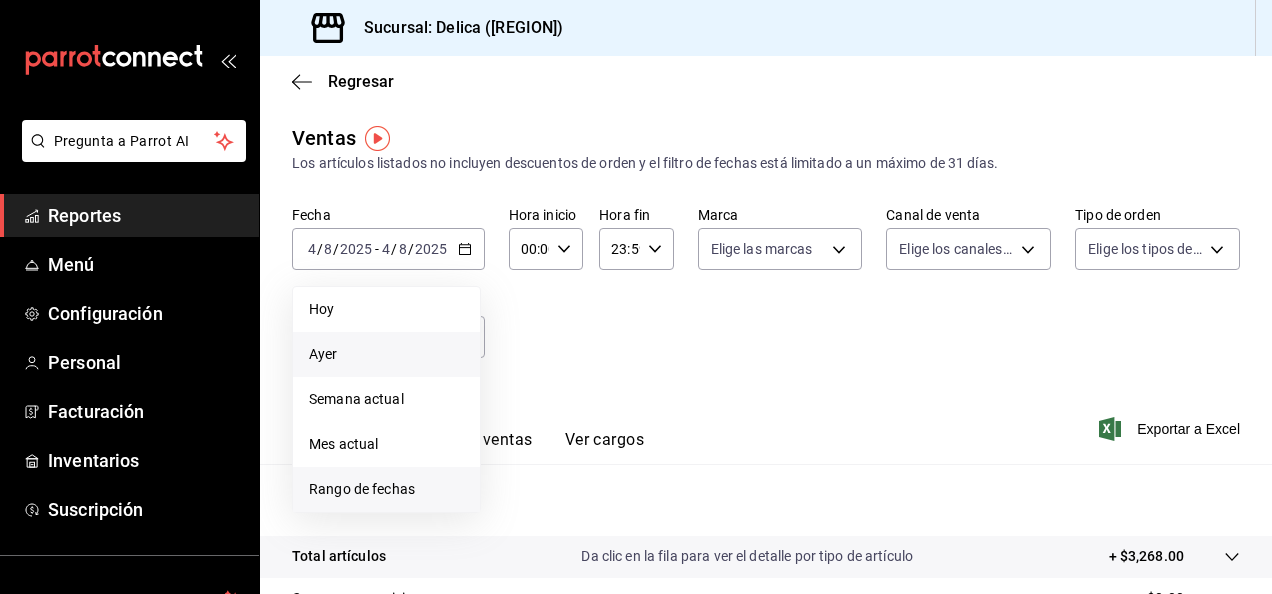 click on "Rango de fechas" at bounding box center (386, 489) 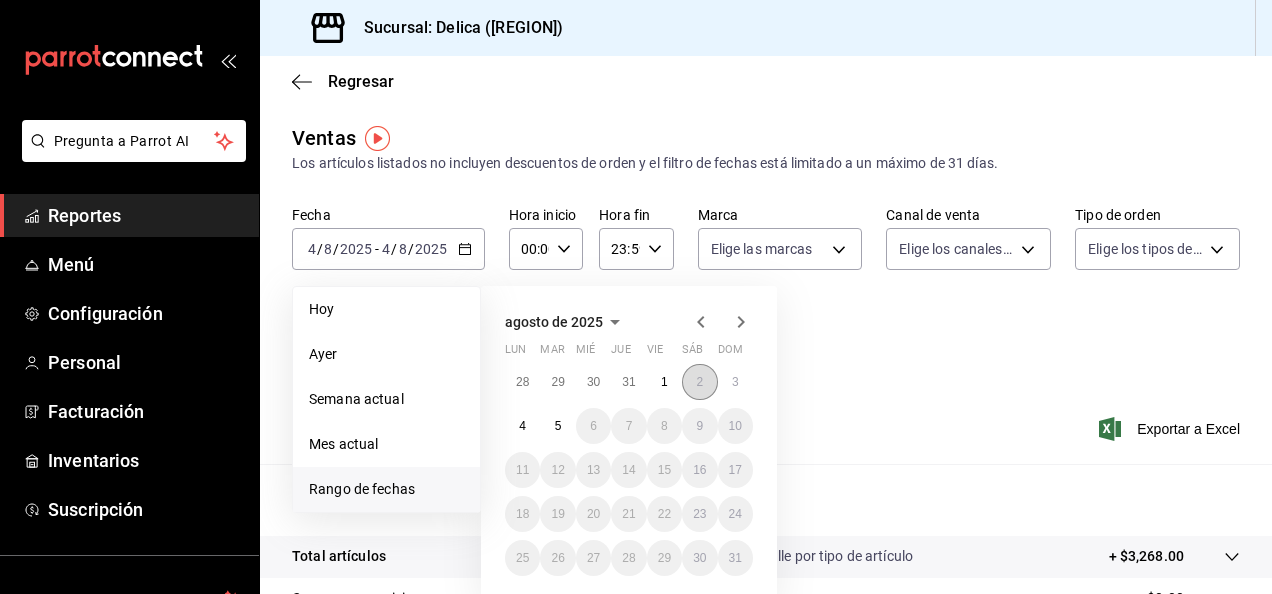 click on "2" at bounding box center (699, 382) 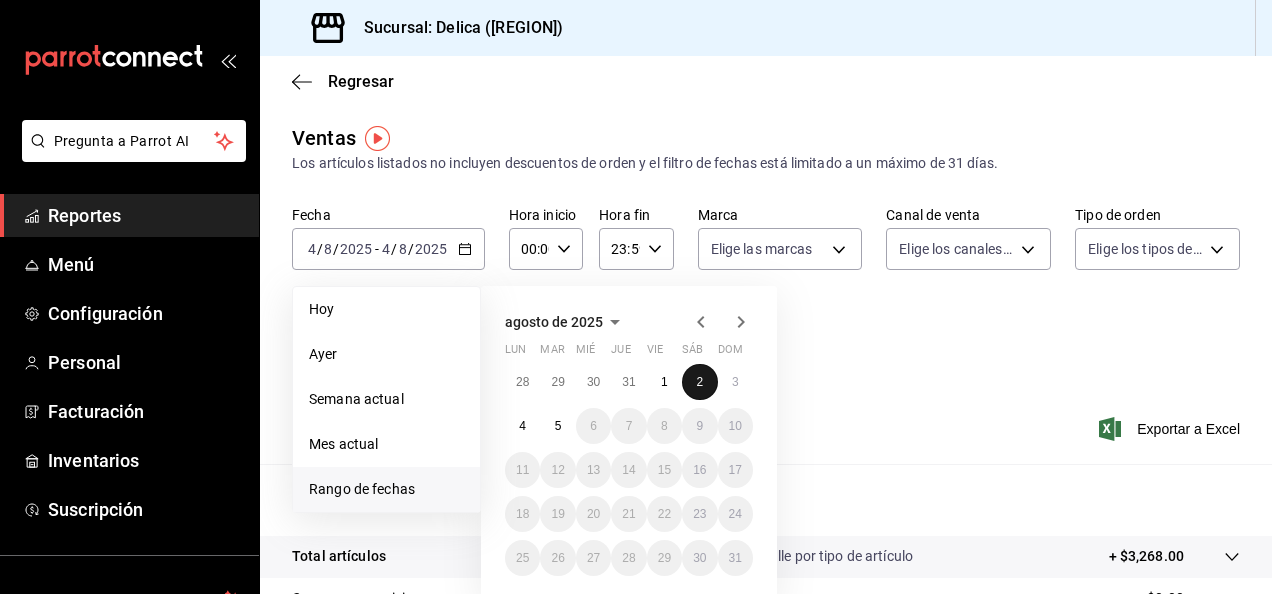click on "2" at bounding box center (699, 382) 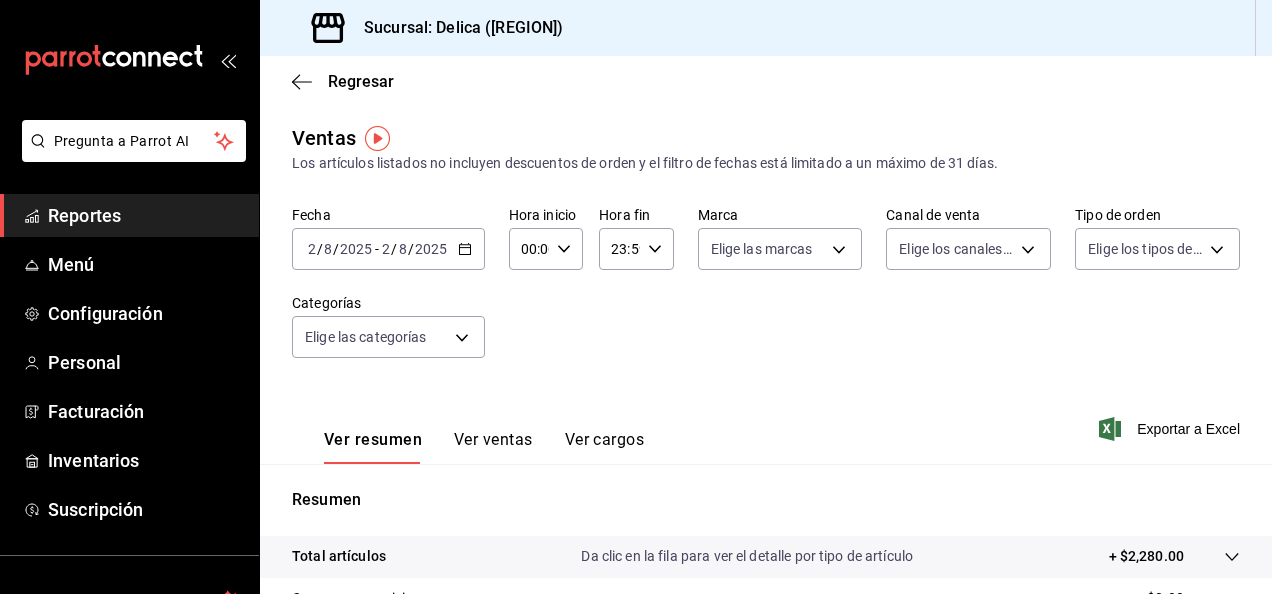 click on "2025-08-02 2 / 8 / 2025 - 2025-08-02 2 / 8 / 2025" at bounding box center (388, 249) 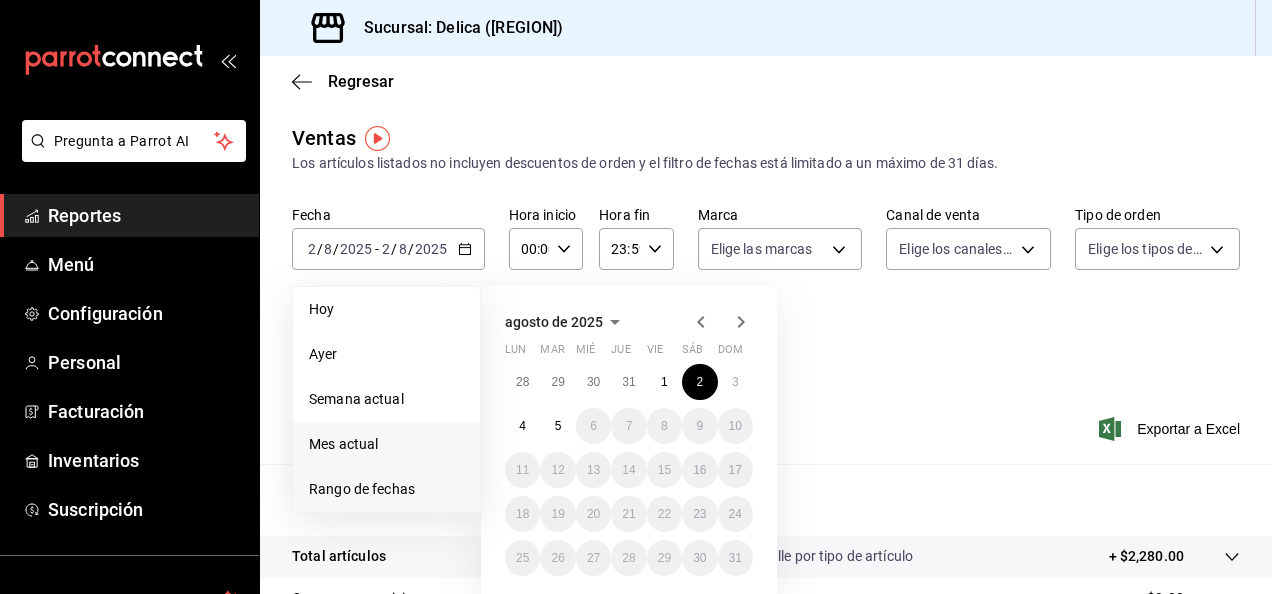 click on "Mes actual" at bounding box center (386, 444) 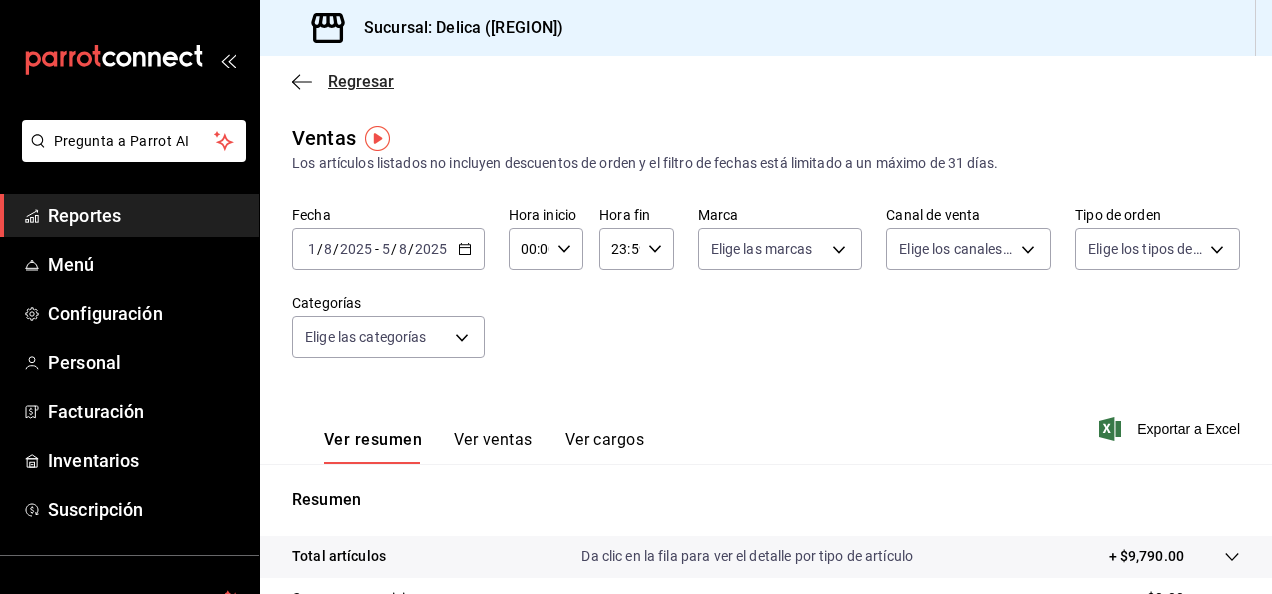 click on "Regresar" at bounding box center [361, 81] 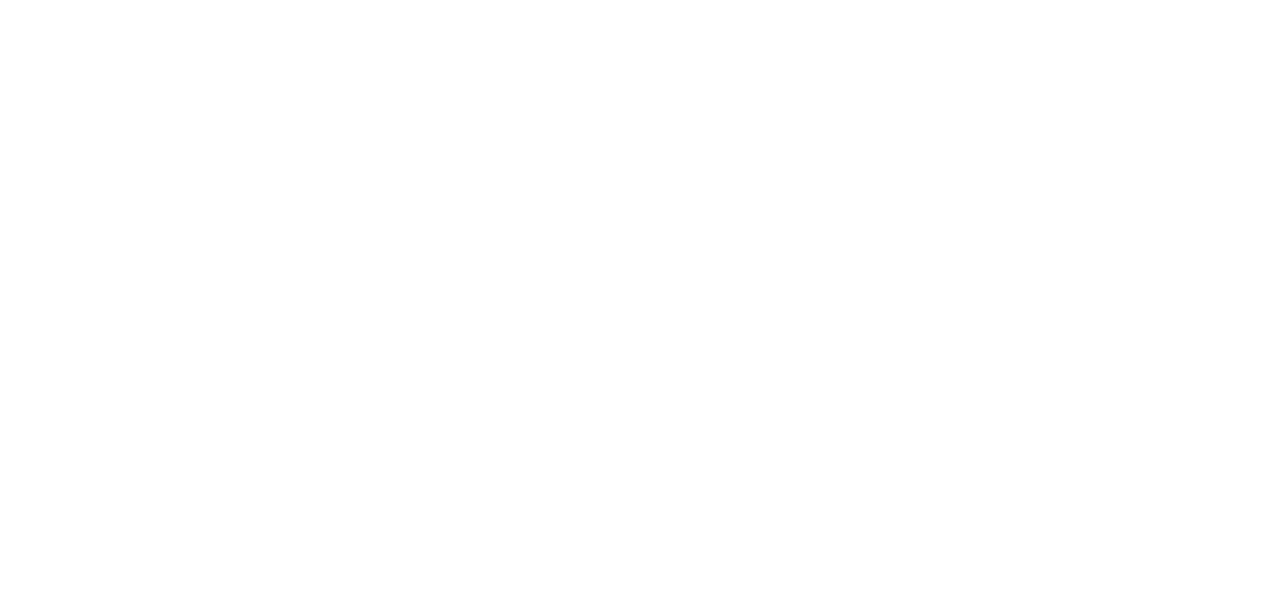 scroll, scrollTop: 0, scrollLeft: 0, axis: both 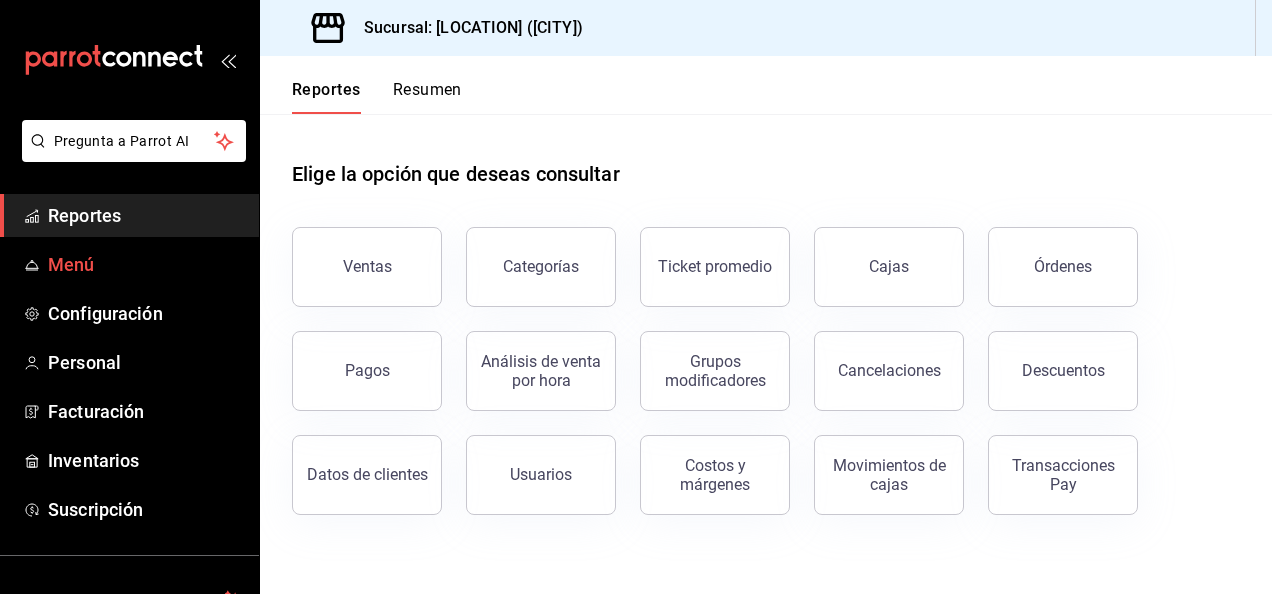 drag, startPoint x: 410, startPoint y: 98, endPoint x: 66, endPoint y: 266, distance: 382.83154 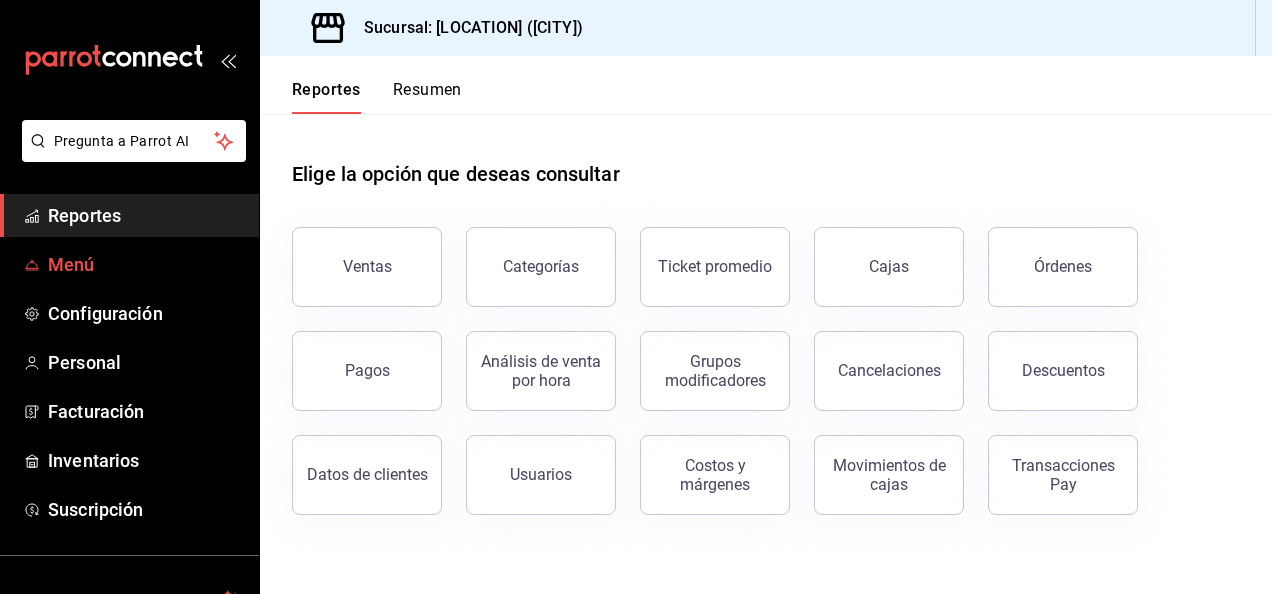 click on "Menú" at bounding box center [145, 264] 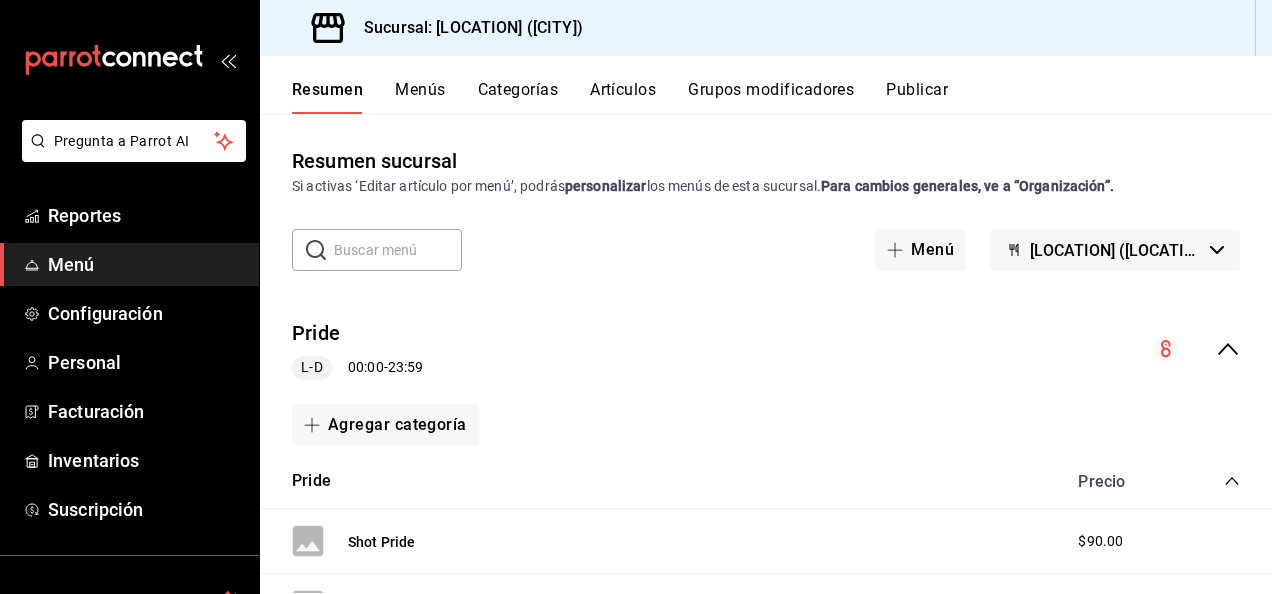 click on "Artículos" at bounding box center [623, 97] 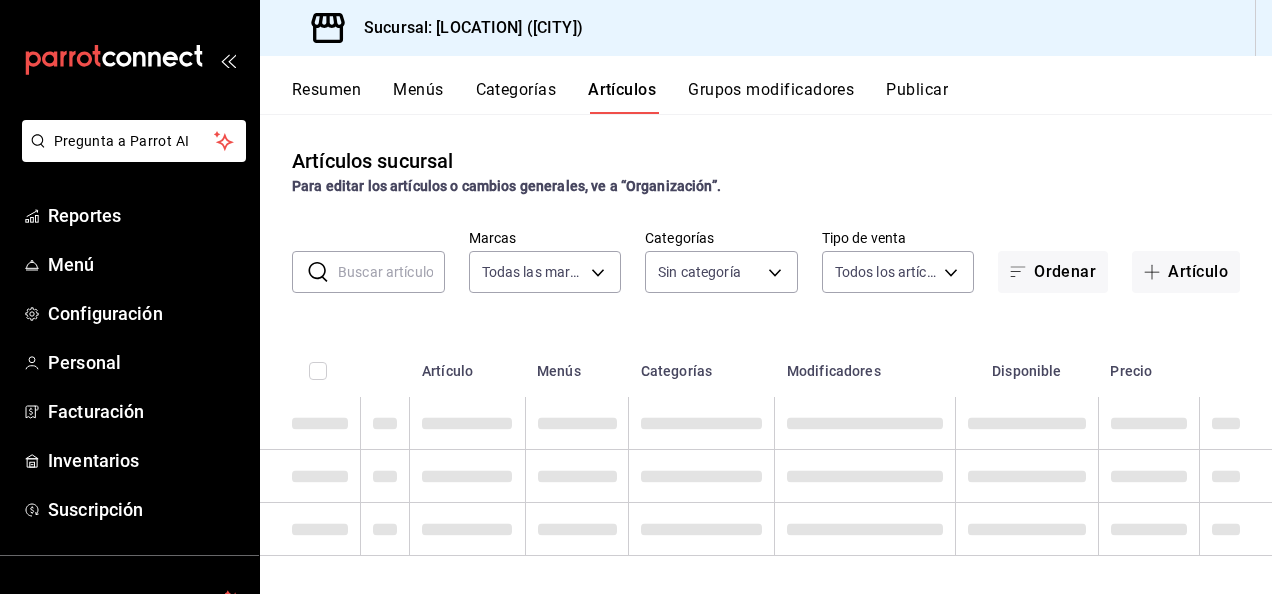 type on "[UUID]" 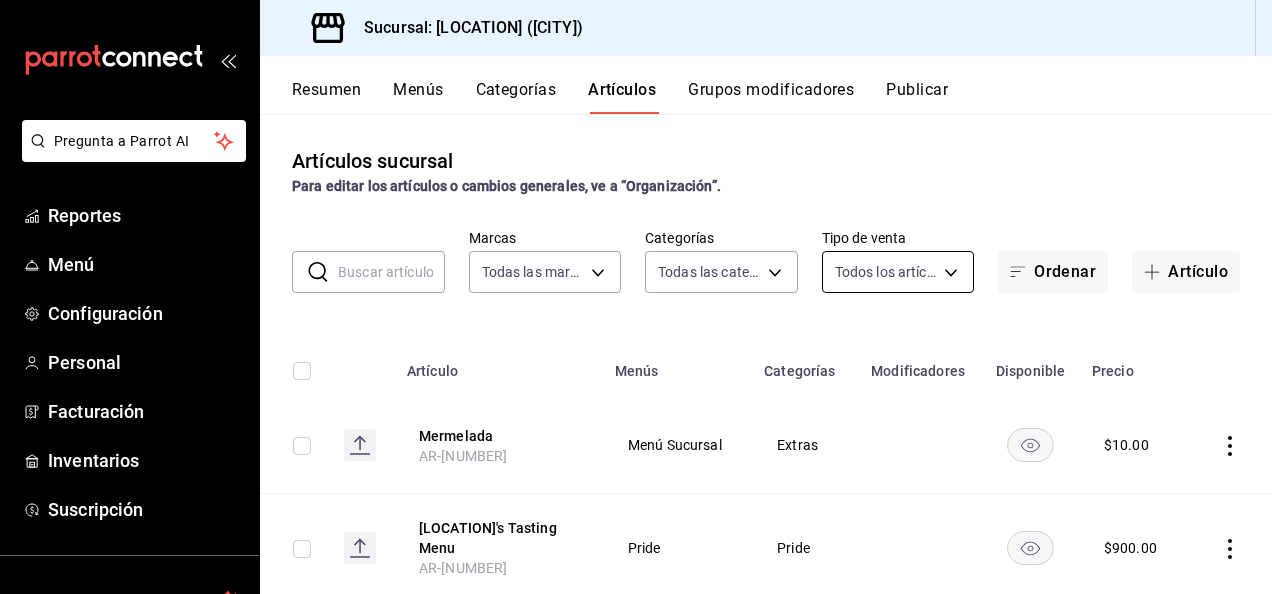 type on "[UUID],[UUID],[UUID],[UUID],[UUID],[UUID],[UUID],[UUID],[UUID],[UUID],[UUID],[UUID]" 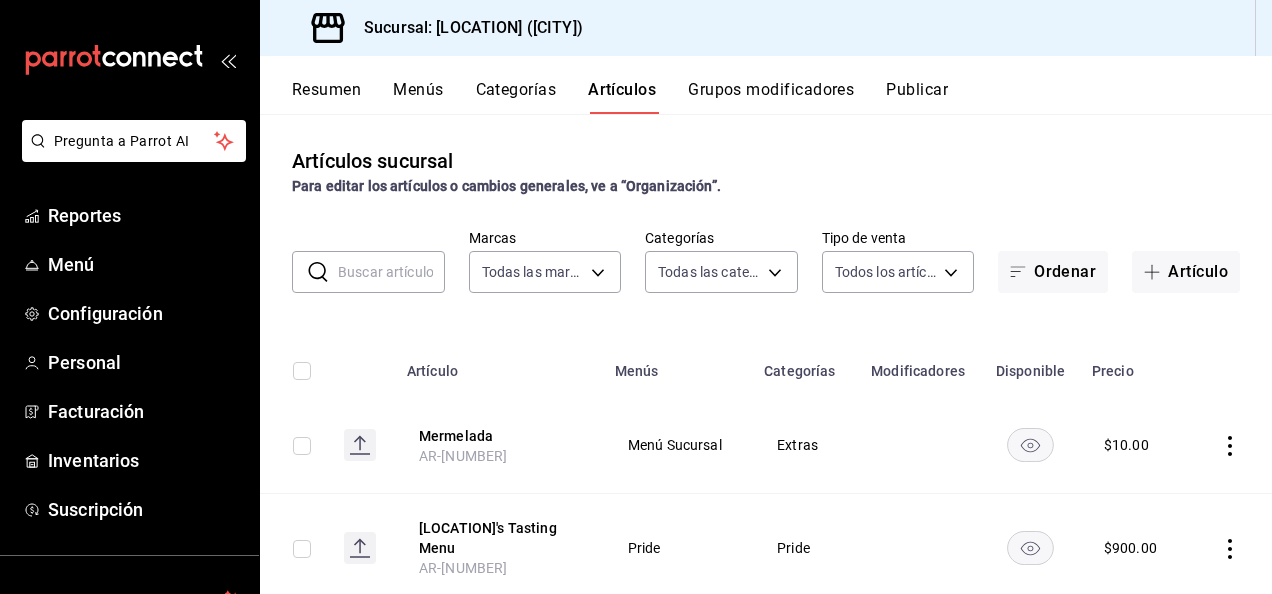 drag, startPoint x: 1161, startPoint y: 266, endPoint x: 1070, endPoint y: 57, distance: 227.95175 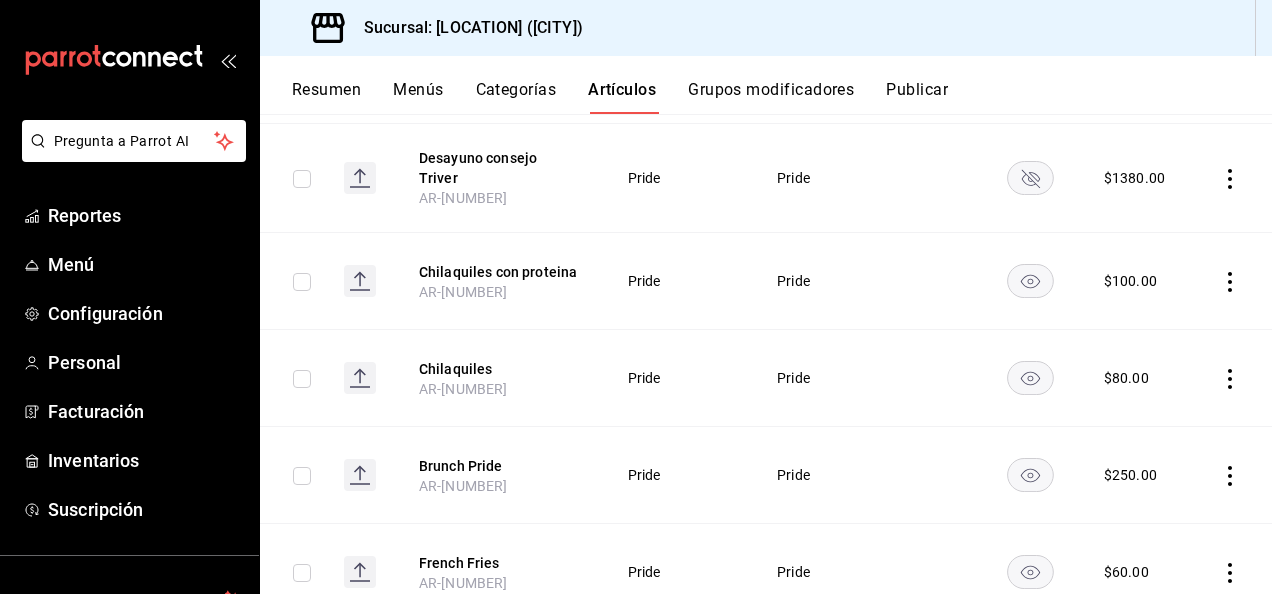 scroll, scrollTop: 643, scrollLeft: 0, axis: vertical 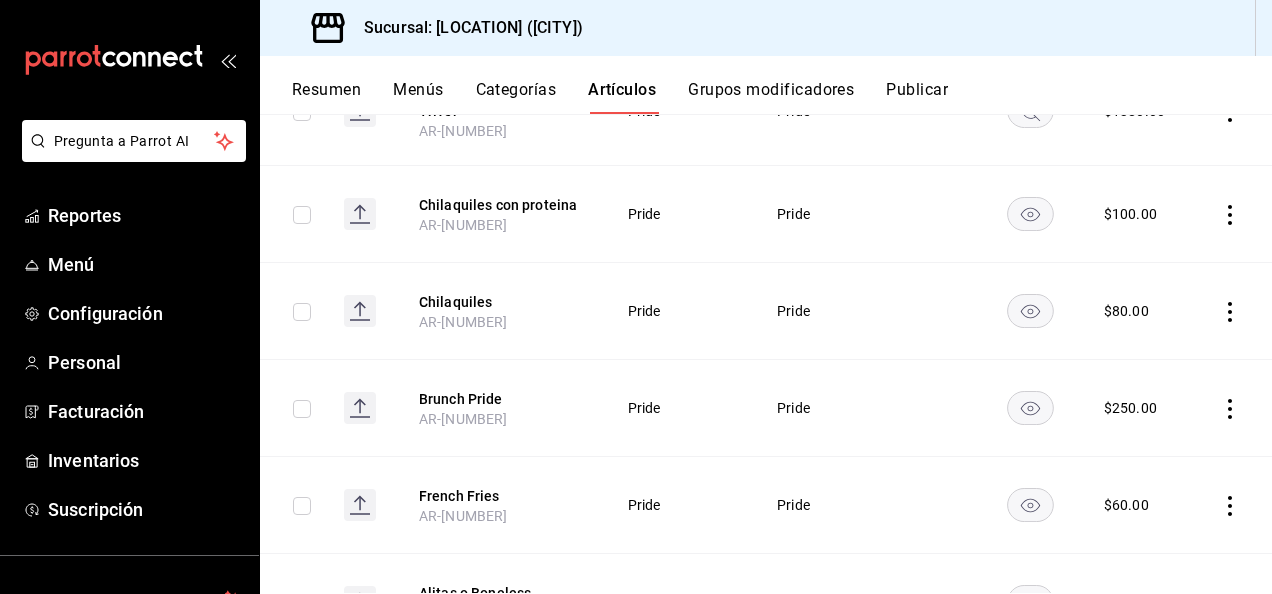 click 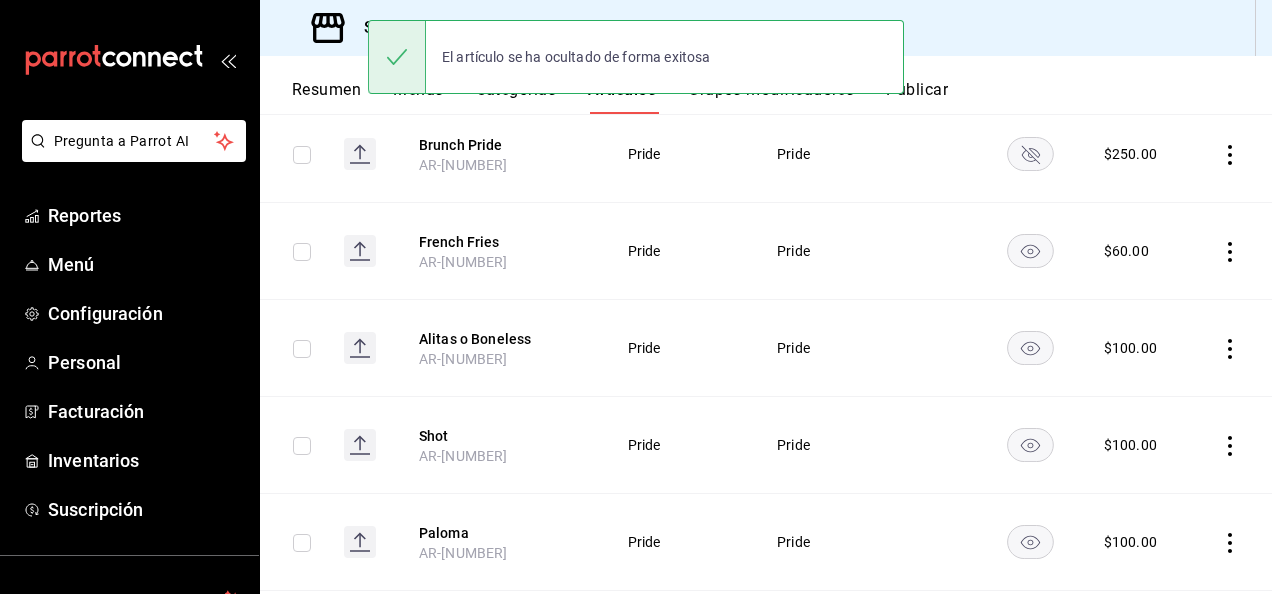 scroll, scrollTop: 0, scrollLeft: 0, axis: both 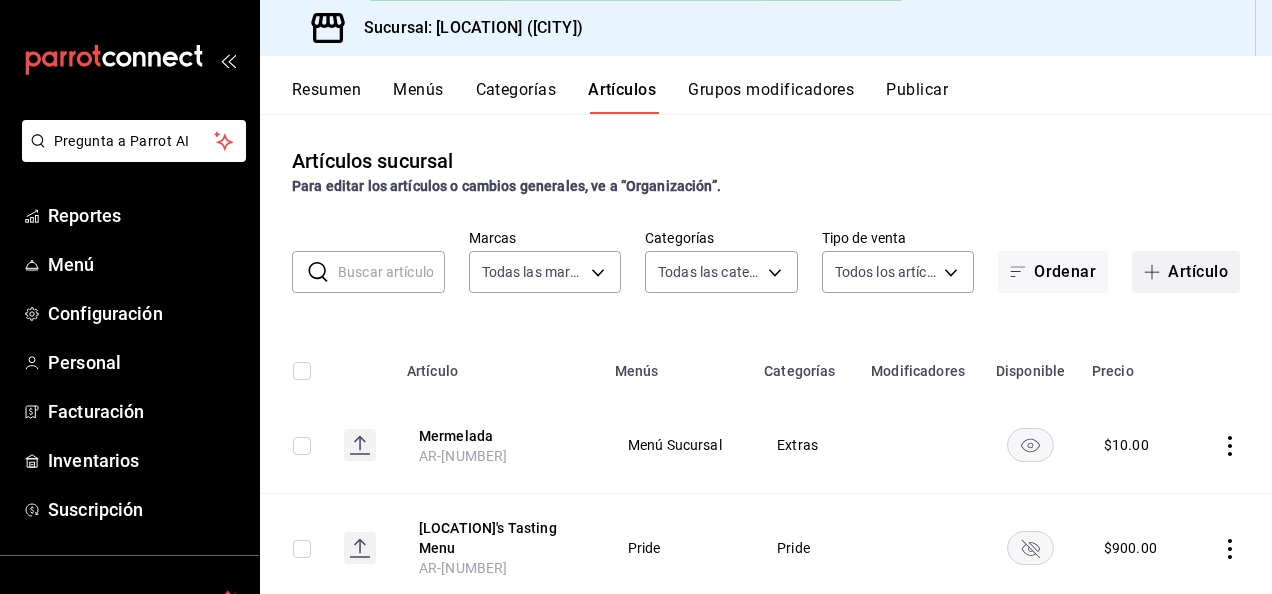 click 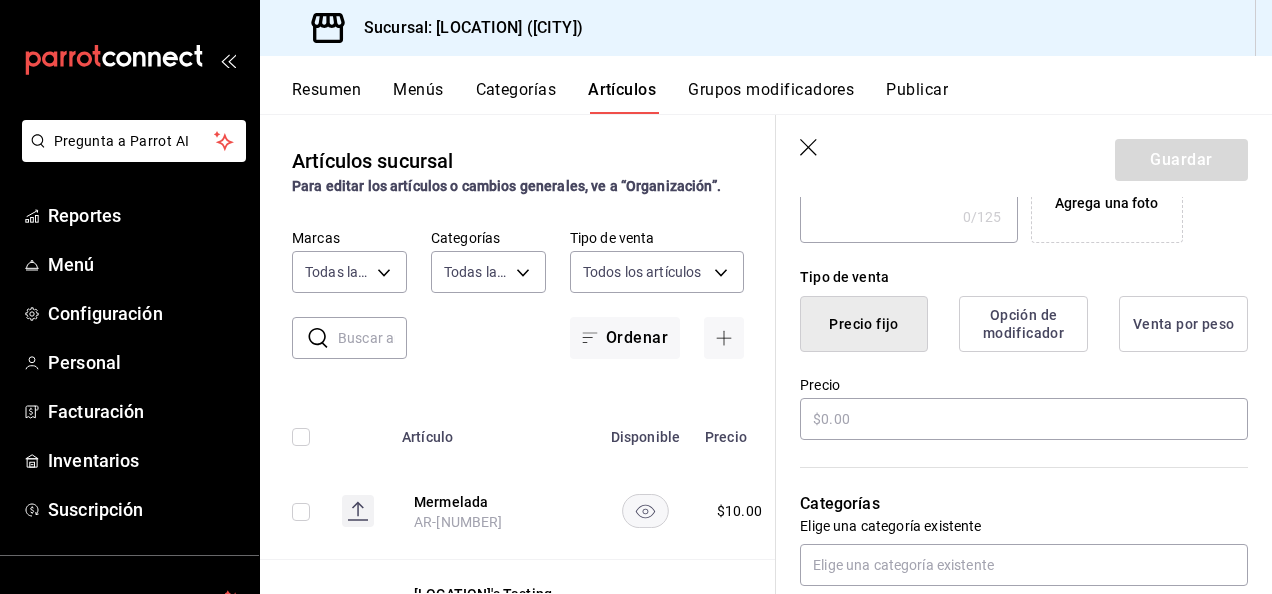 scroll, scrollTop: 423, scrollLeft: 0, axis: vertical 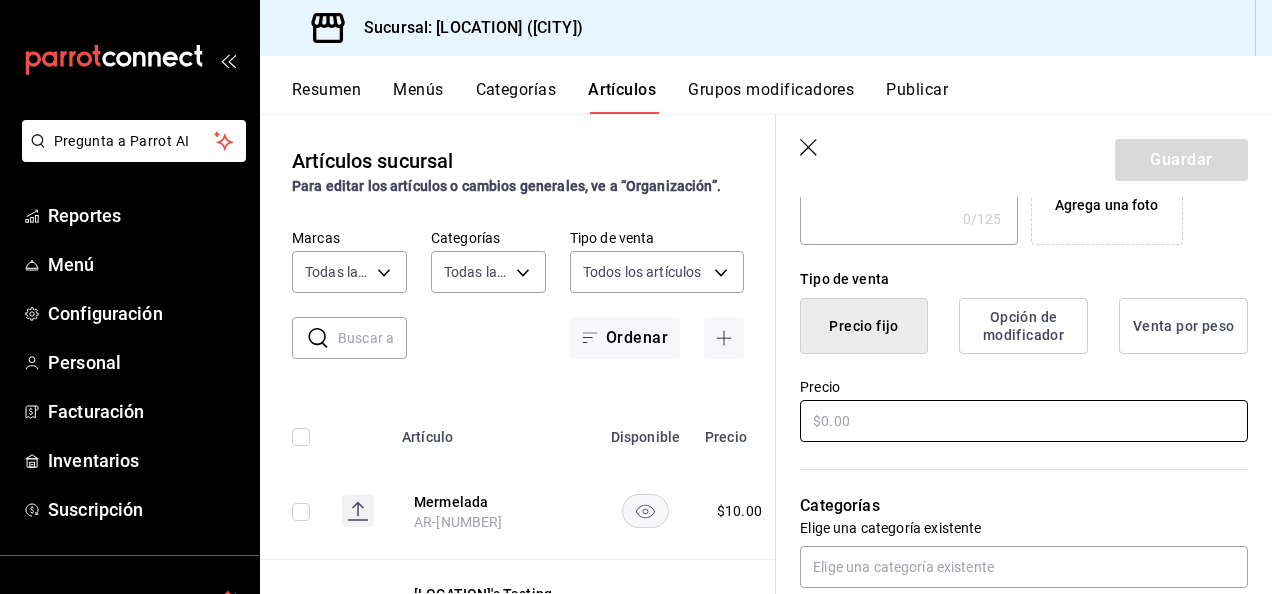 type on "Promo Molletes" 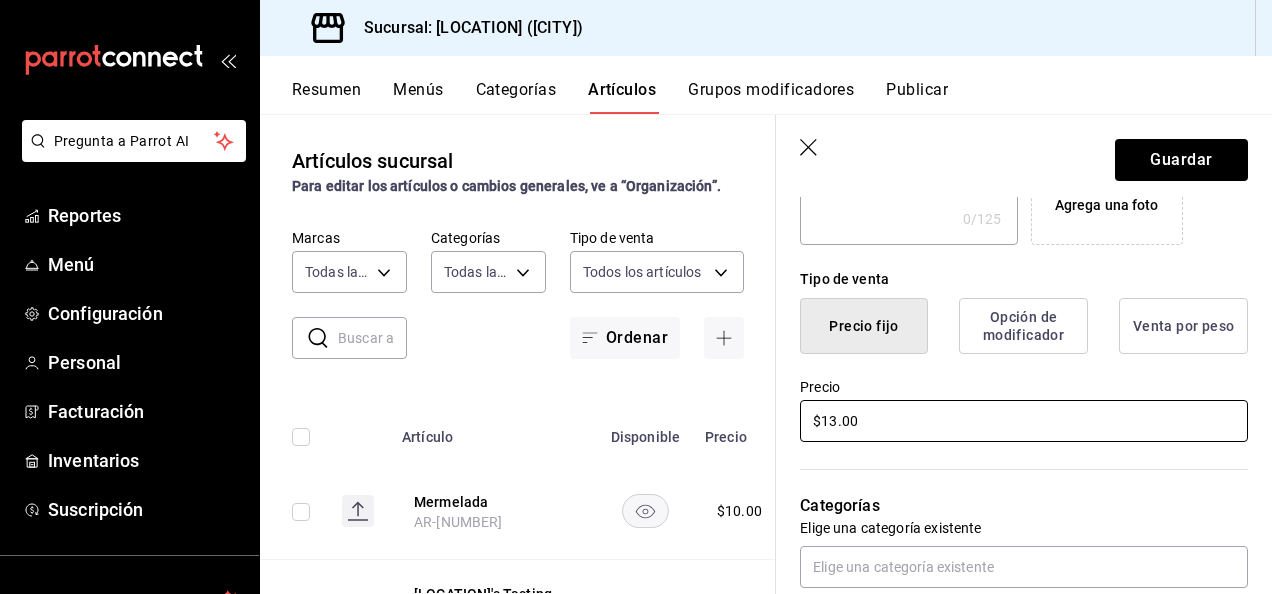type on "$1.00" 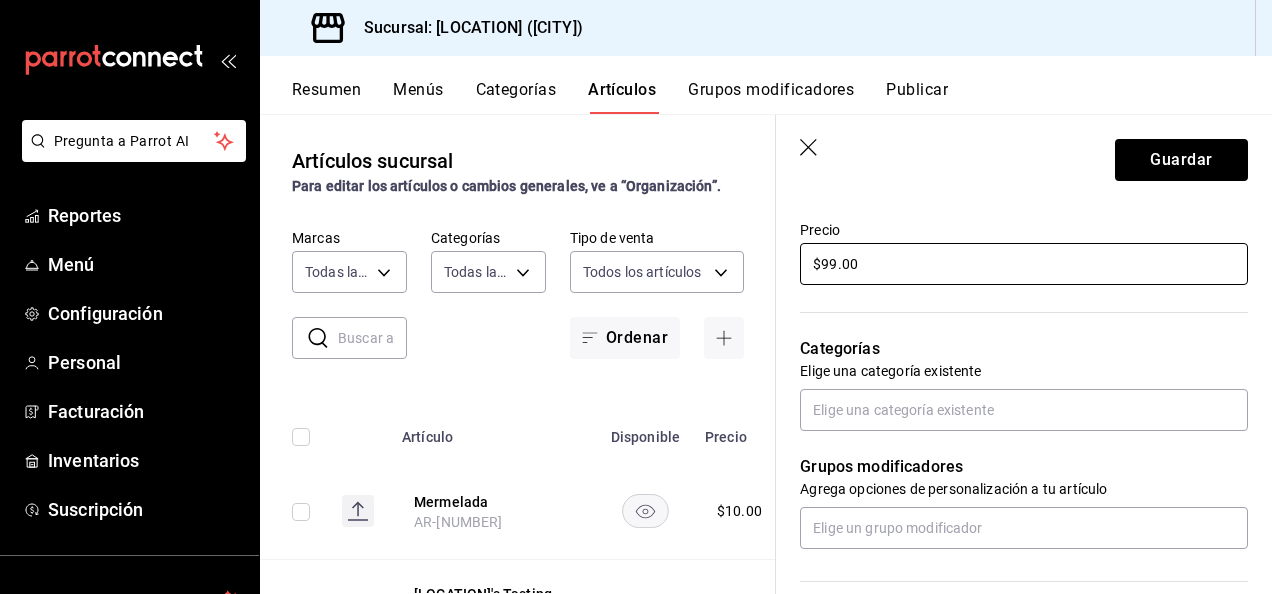 scroll, scrollTop: 585, scrollLeft: 0, axis: vertical 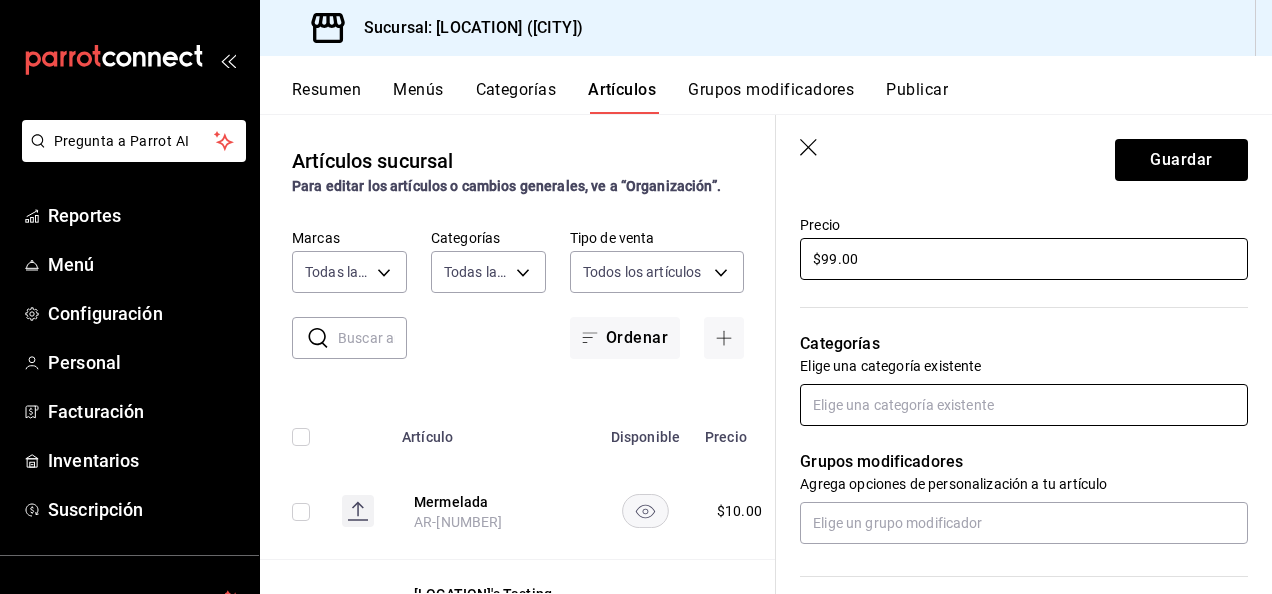 type on "$99.00" 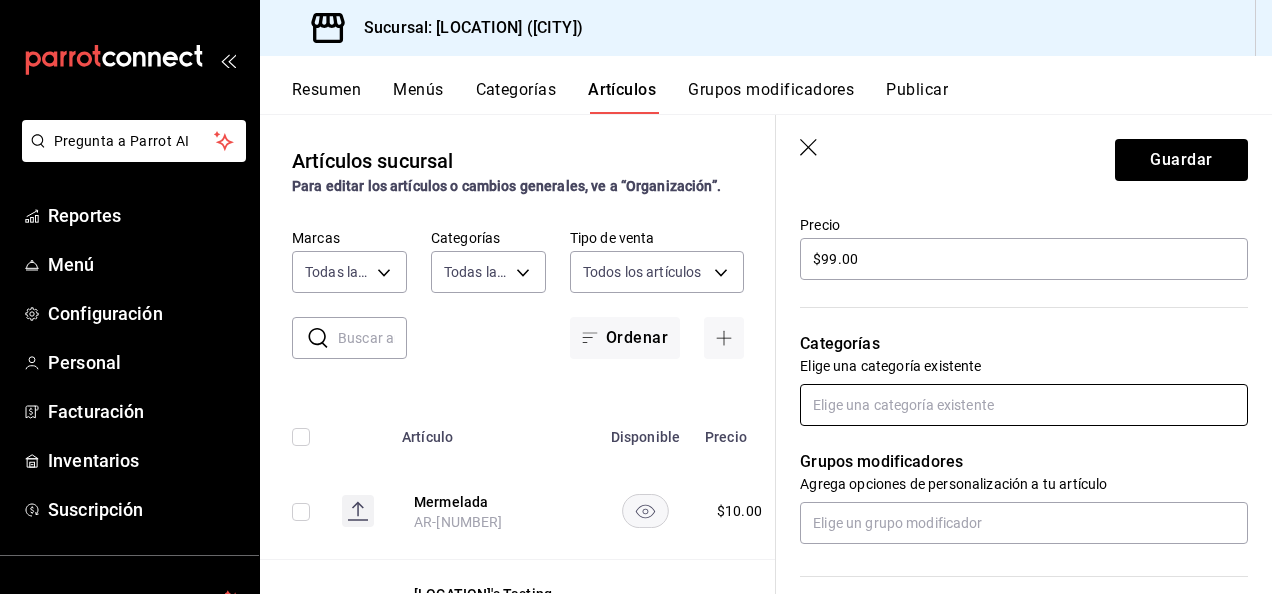 click at bounding box center [1024, 405] 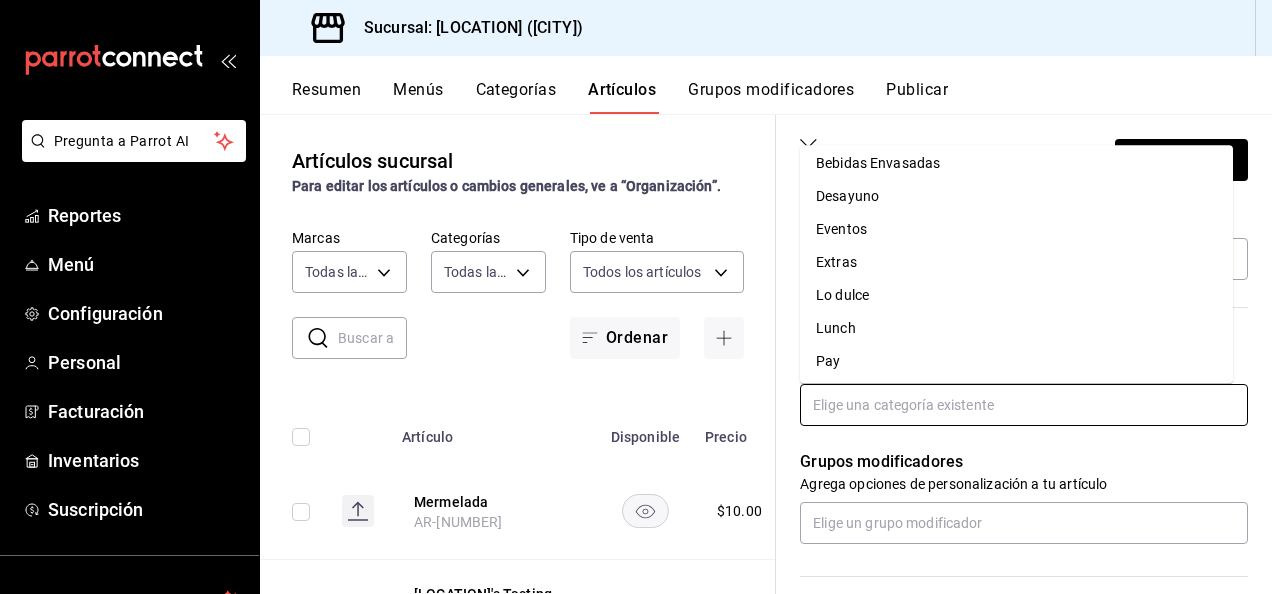 scroll, scrollTop: 174, scrollLeft: 0, axis: vertical 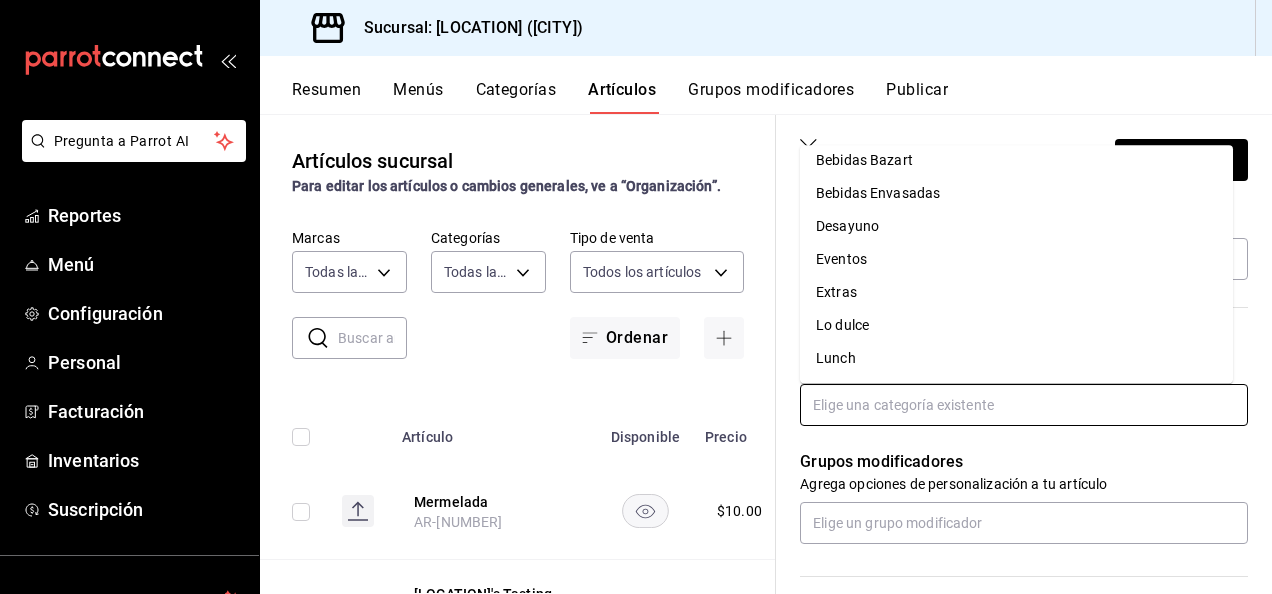 click on "Desayuno" at bounding box center (1016, 227) 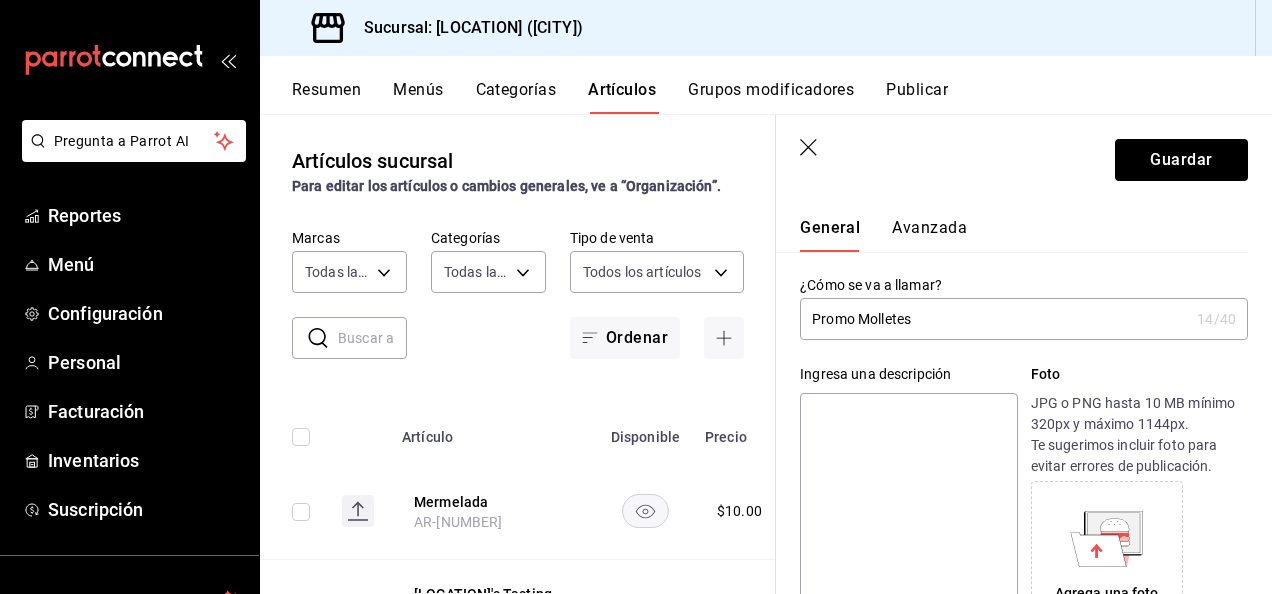 scroll, scrollTop: 32, scrollLeft: 0, axis: vertical 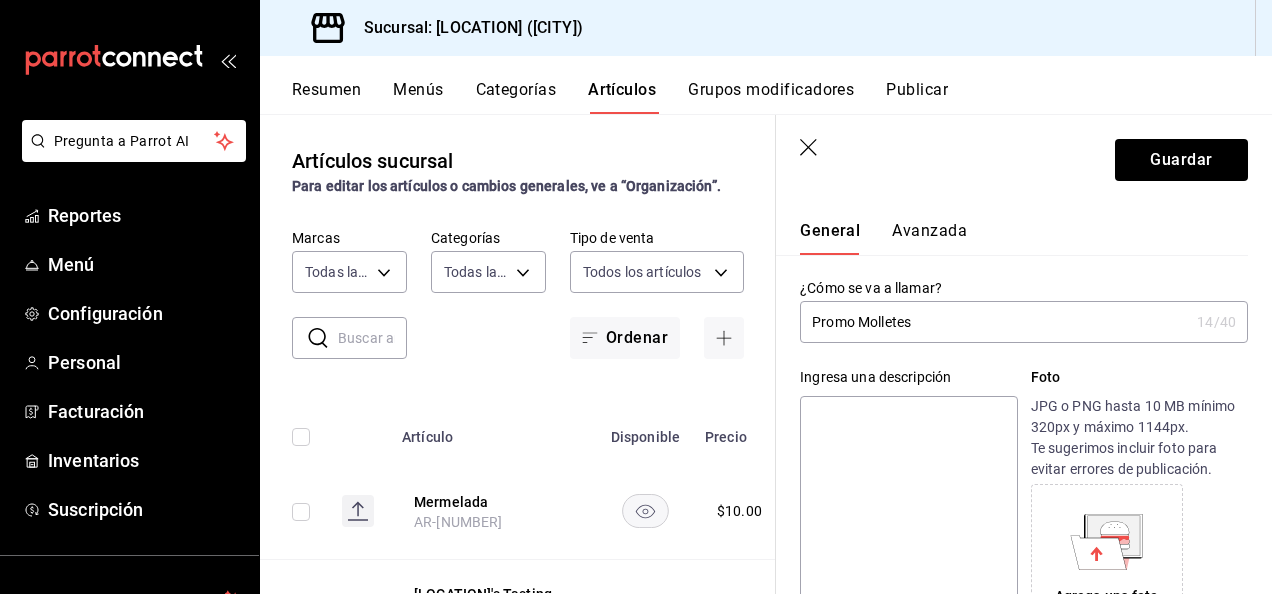 click on "Avanzada" at bounding box center [929, 238] 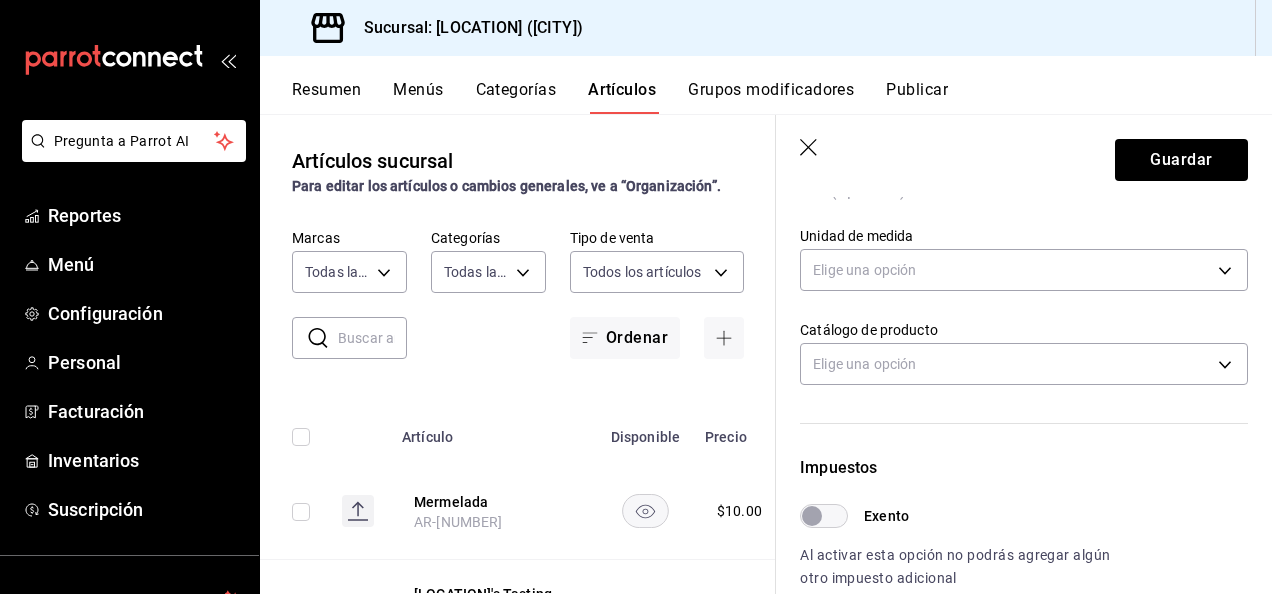 scroll, scrollTop: 353, scrollLeft: 0, axis: vertical 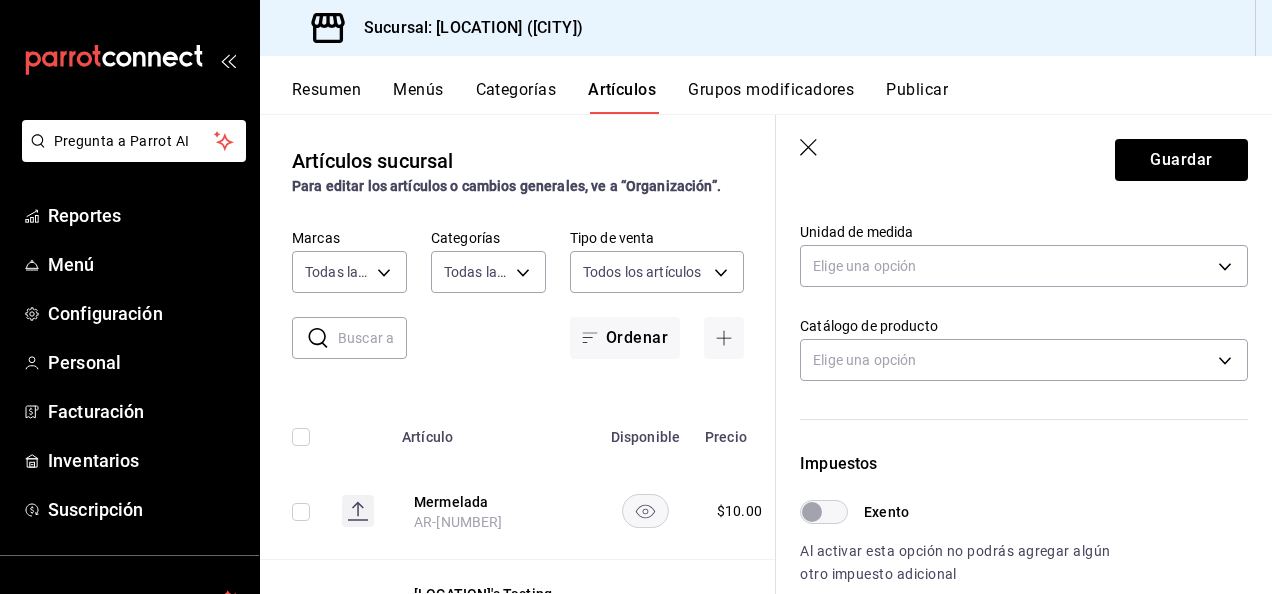 click on "Unidad de medida Elige una opción" at bounding box center [1024, 258] 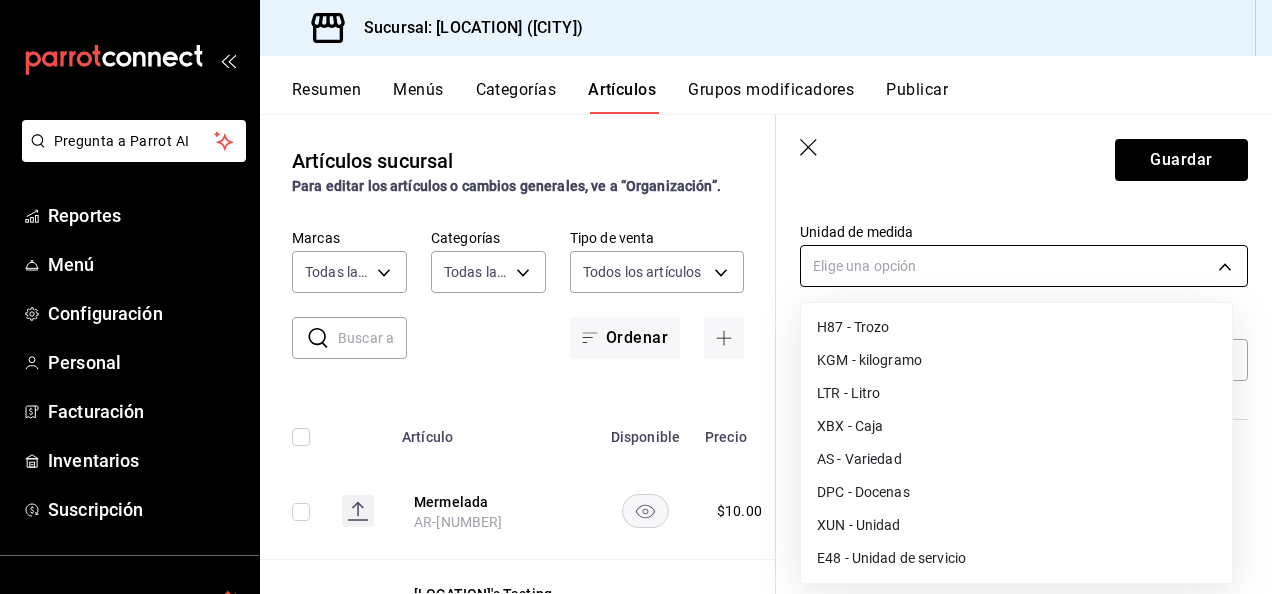 click on "Sucursal: [LOCATION] ([CITY])" at bounding box center (636, 297) 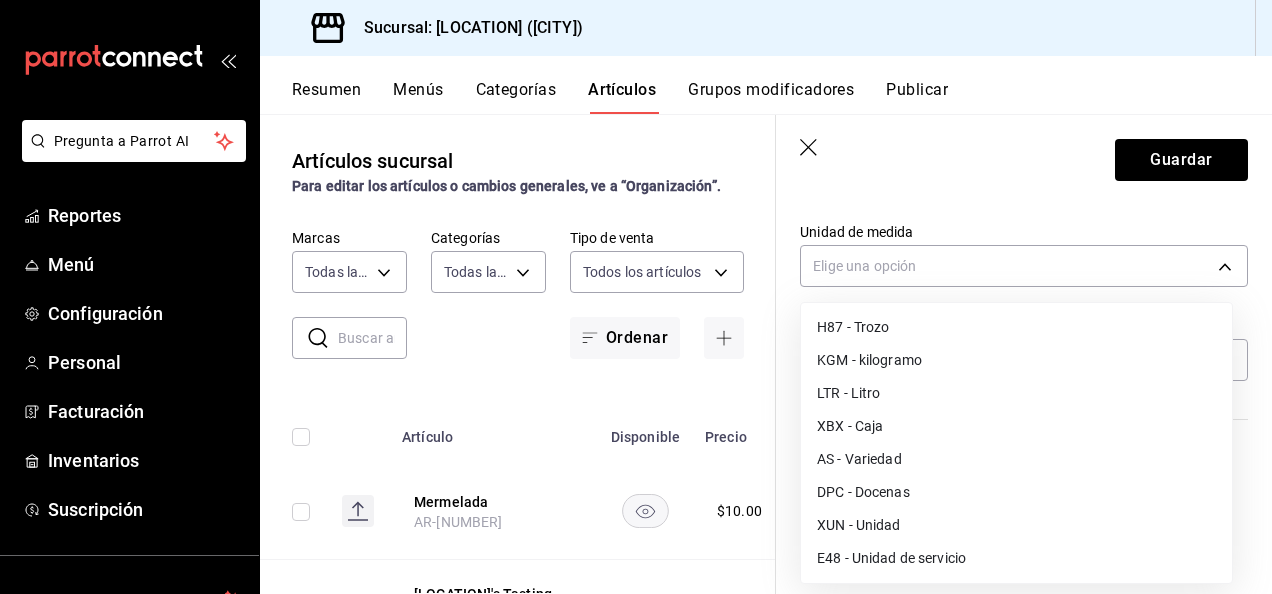 click on "E48 - Unidad de servicio" at bounding box center [1016, 558] 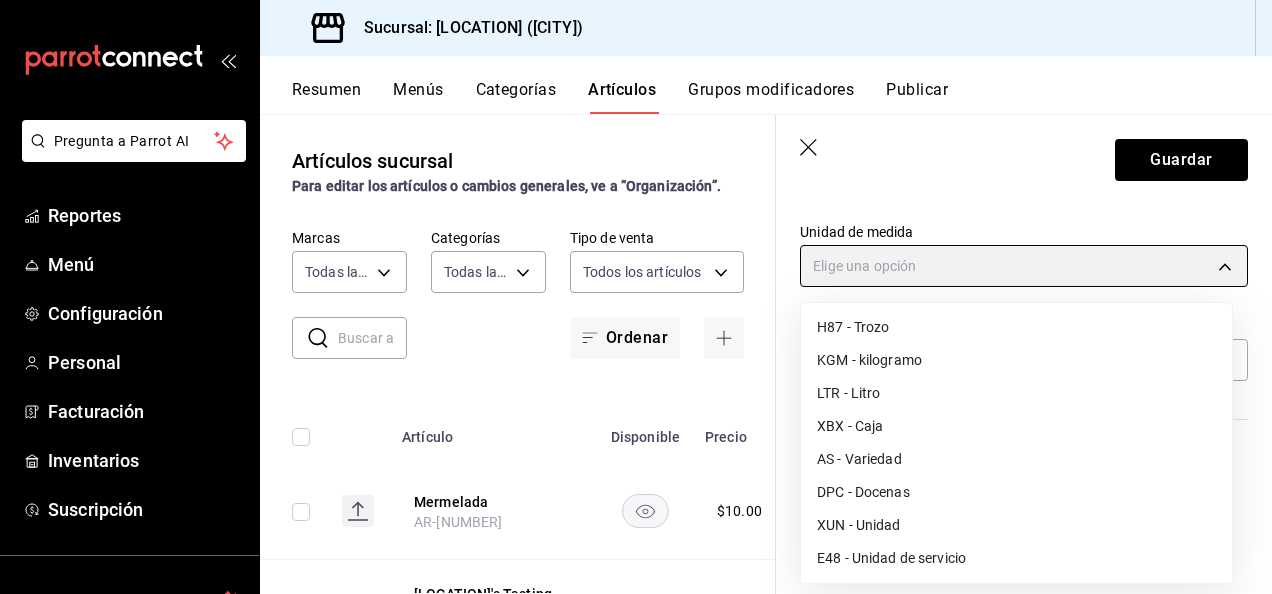 type on "E48" 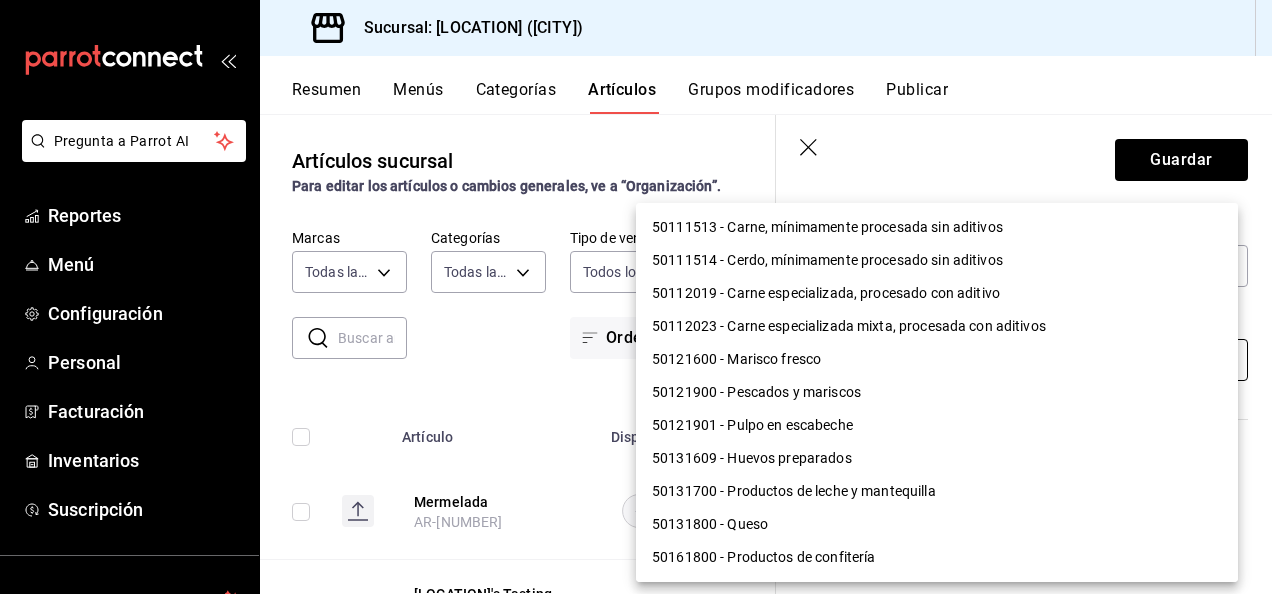 click on "Sucursal: [LOCATION] ([CITY])" at bounding box center (636, 297) 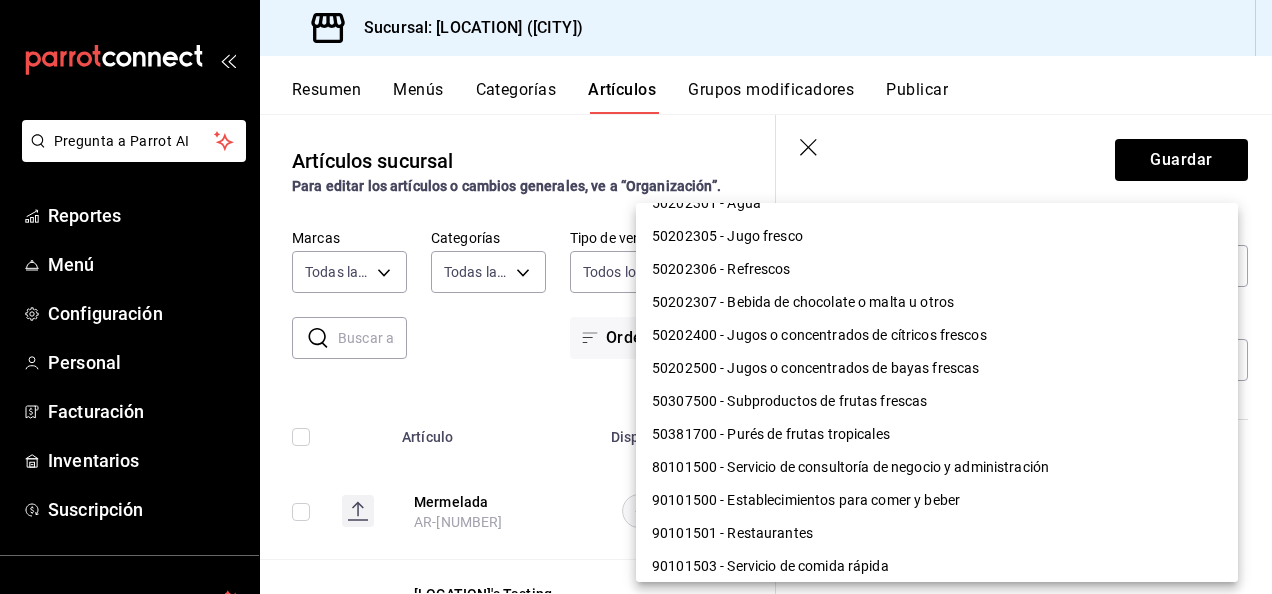 scroll, scrollTop: 1352, scrollLeft: 0, axis: vertical 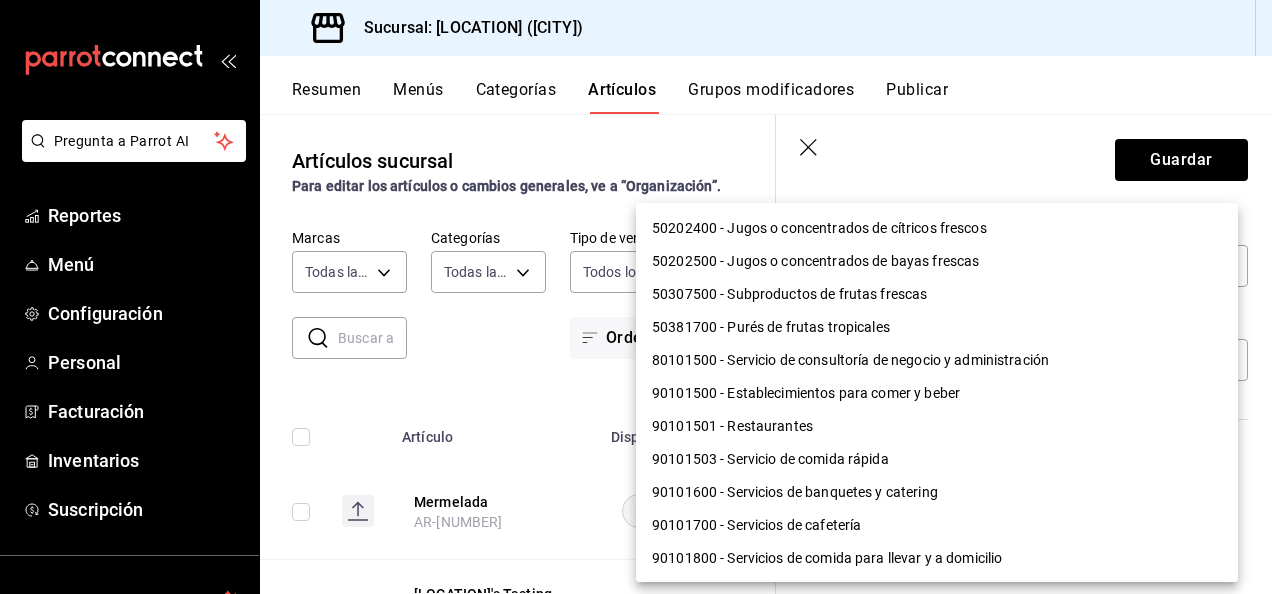 click on "90101503 - Servicio de comida rápida" at bounding box center (937, 459) 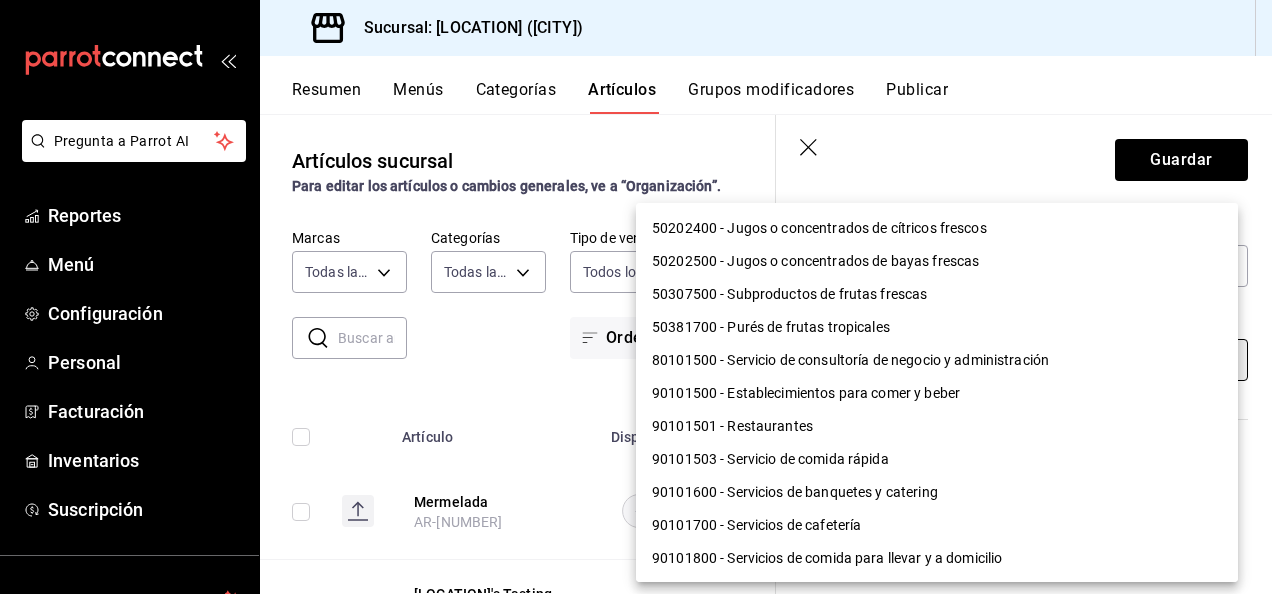 type on "[NUMBER]" 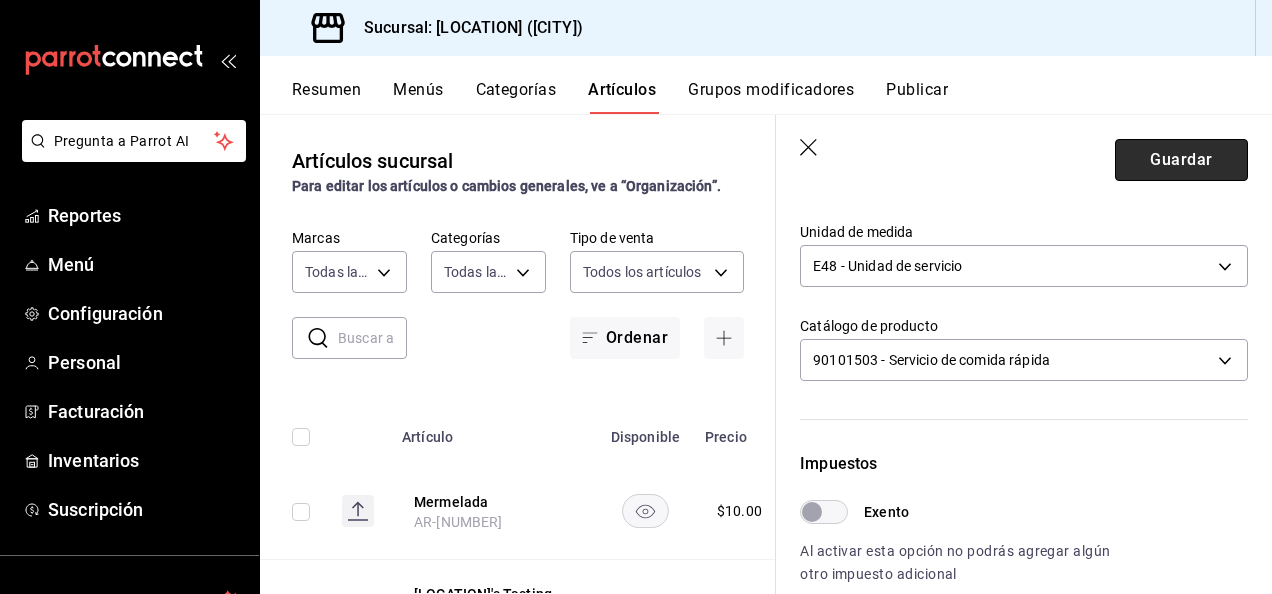 click on "Guardar" at bounding box center [1181, 160] 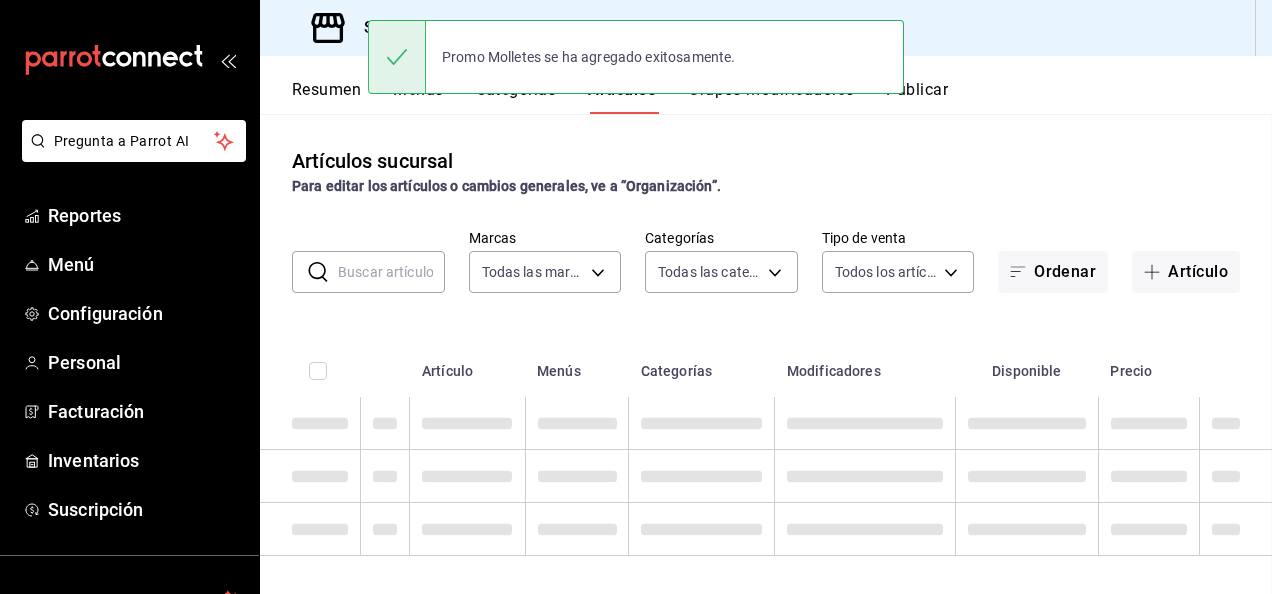 scroll, scrollTop: 0, scrollLeft: 0, axis: both 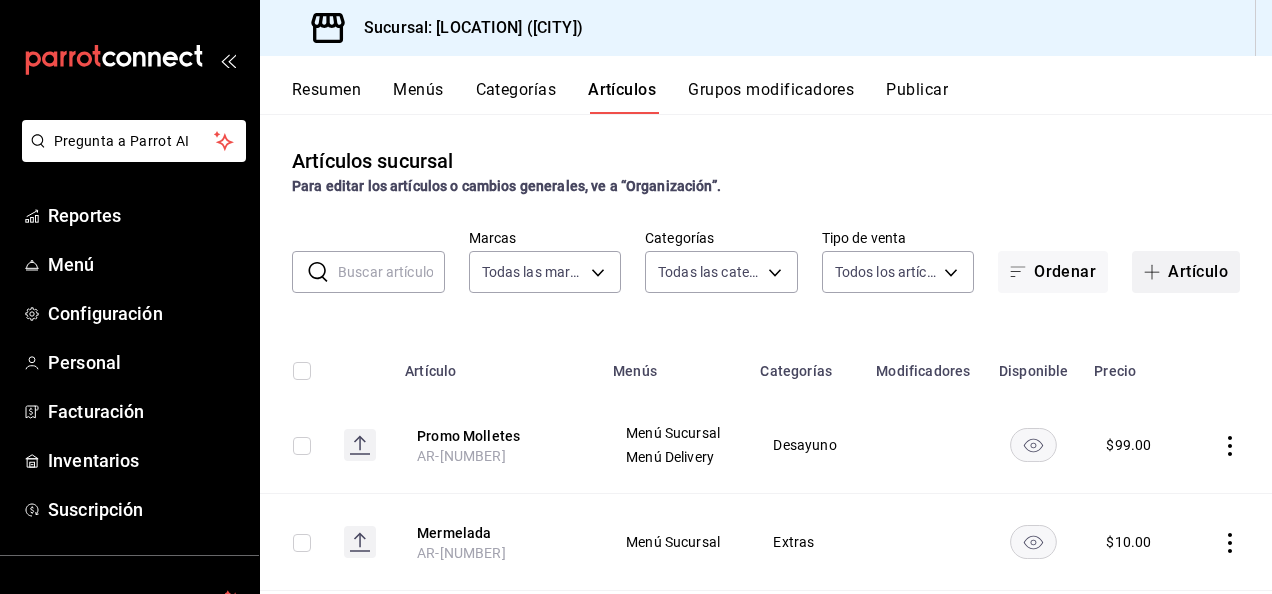 click on "Artículo" at bounding box center (1186, 272) 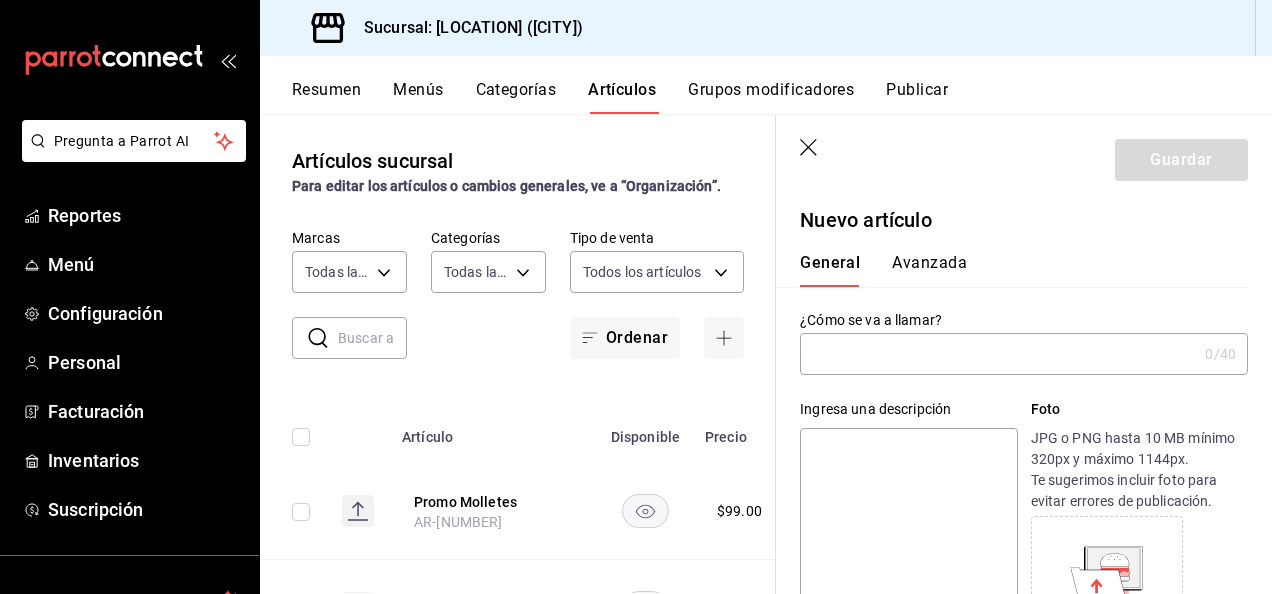 click at bounding box center (998, 354) 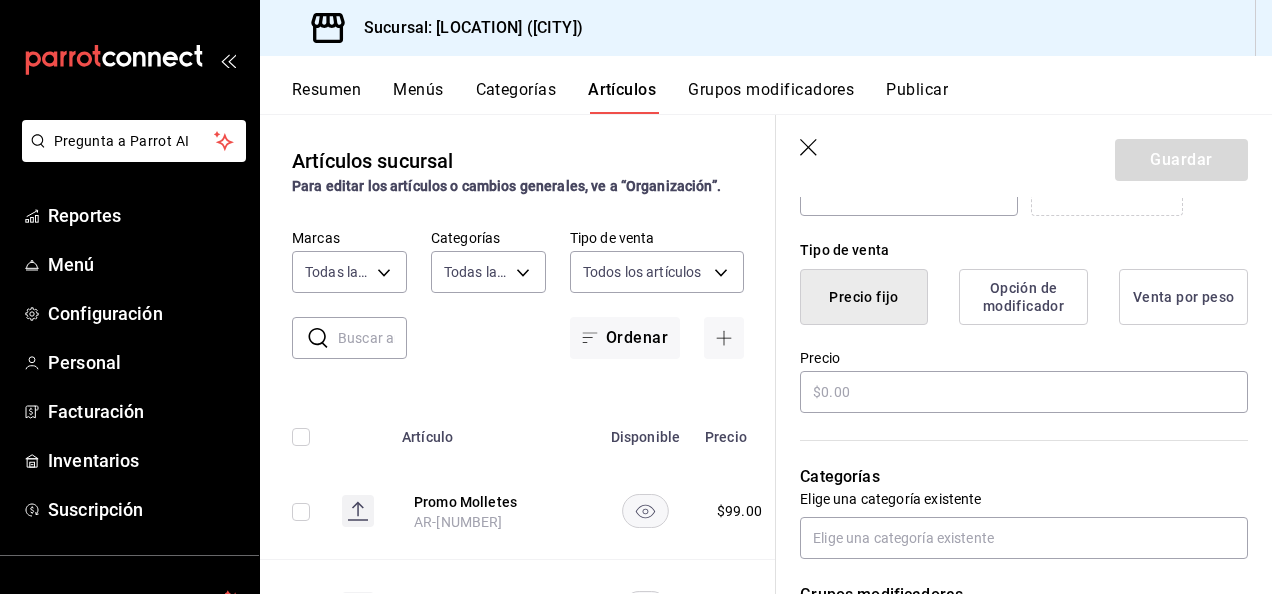 scroll, scrollTop: 510, scrollLeft: 0, axis: vertical 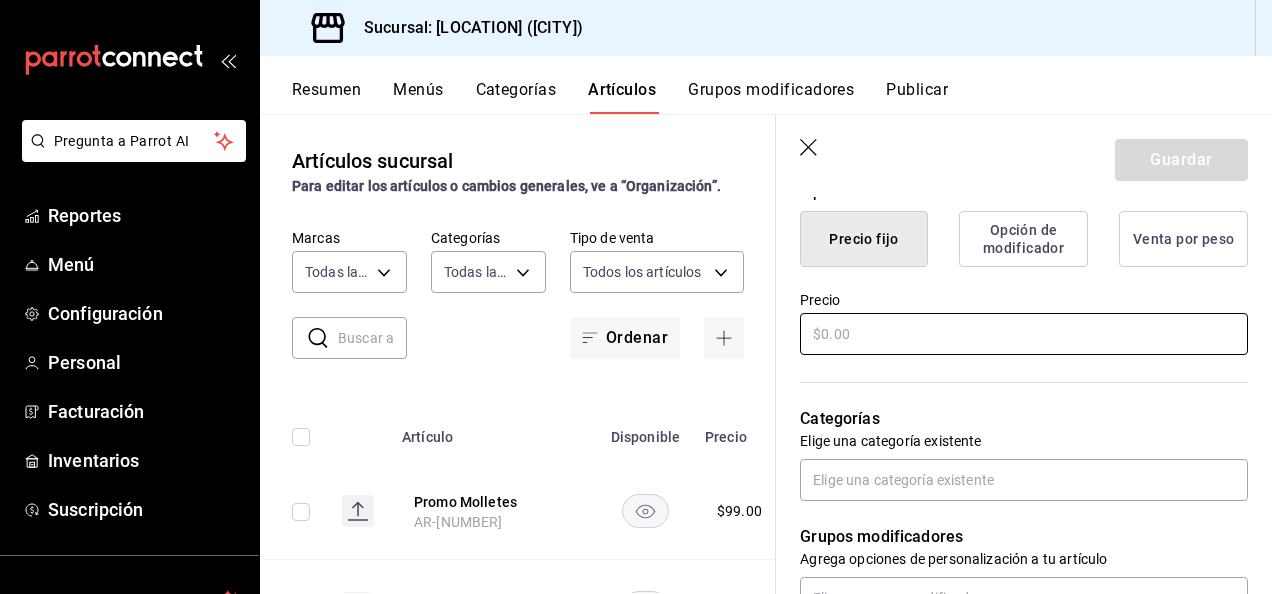 type on "Promo Omelette" 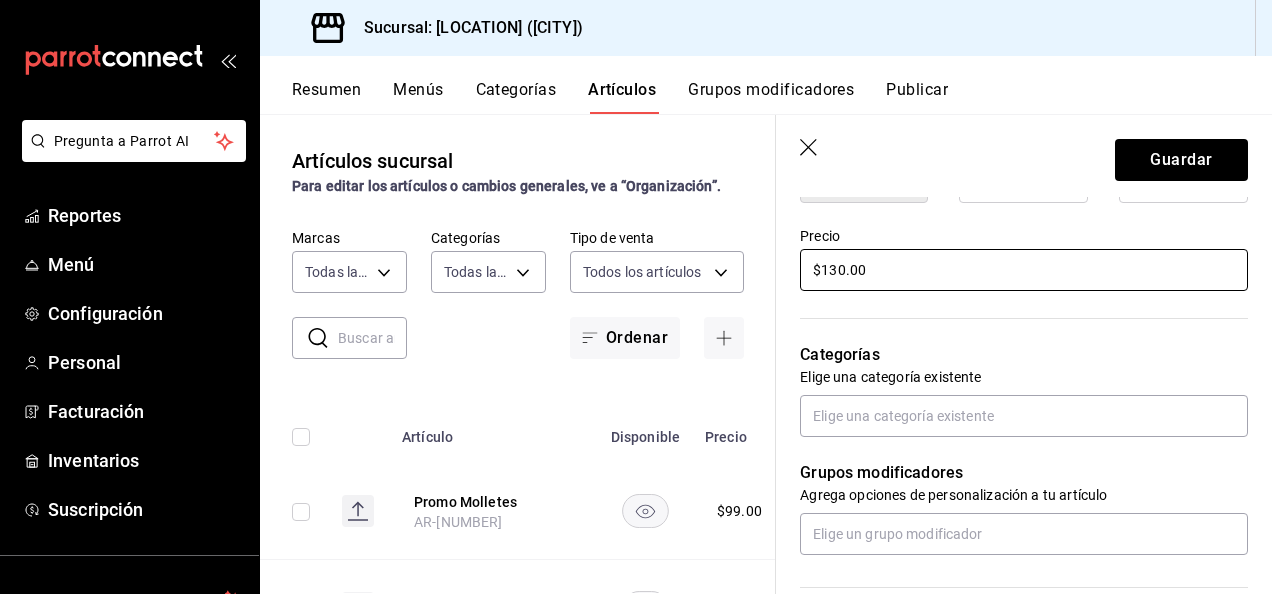 scroll, scrollTop: 601, scrollLeft: 0, axis: vertical 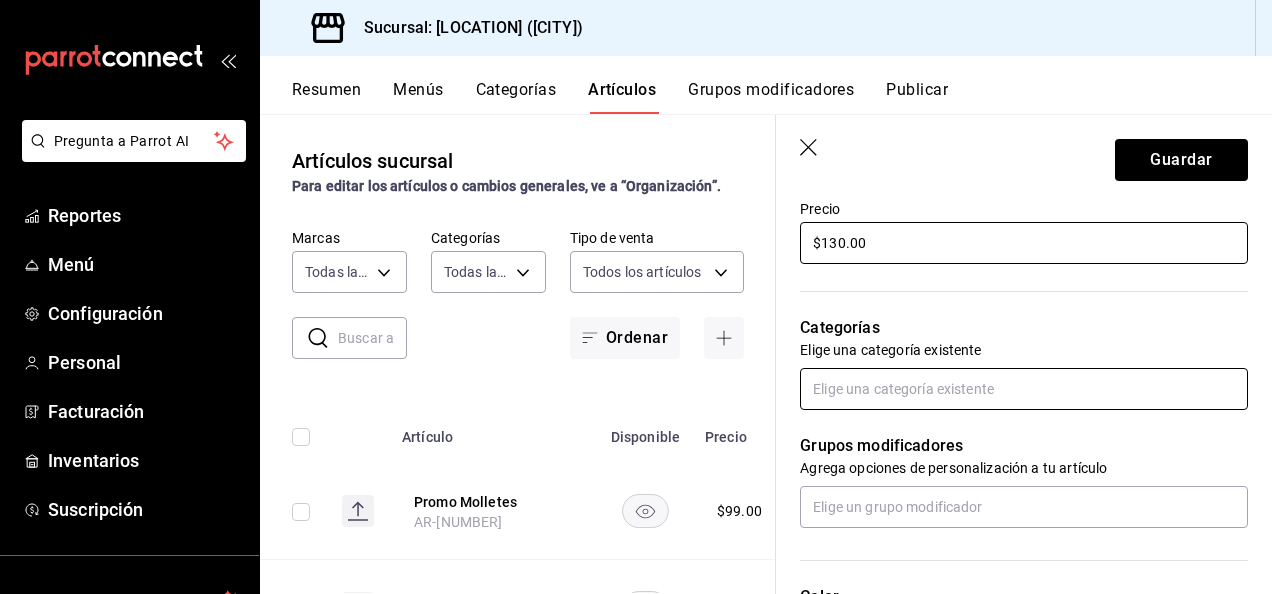type on "$130.00" 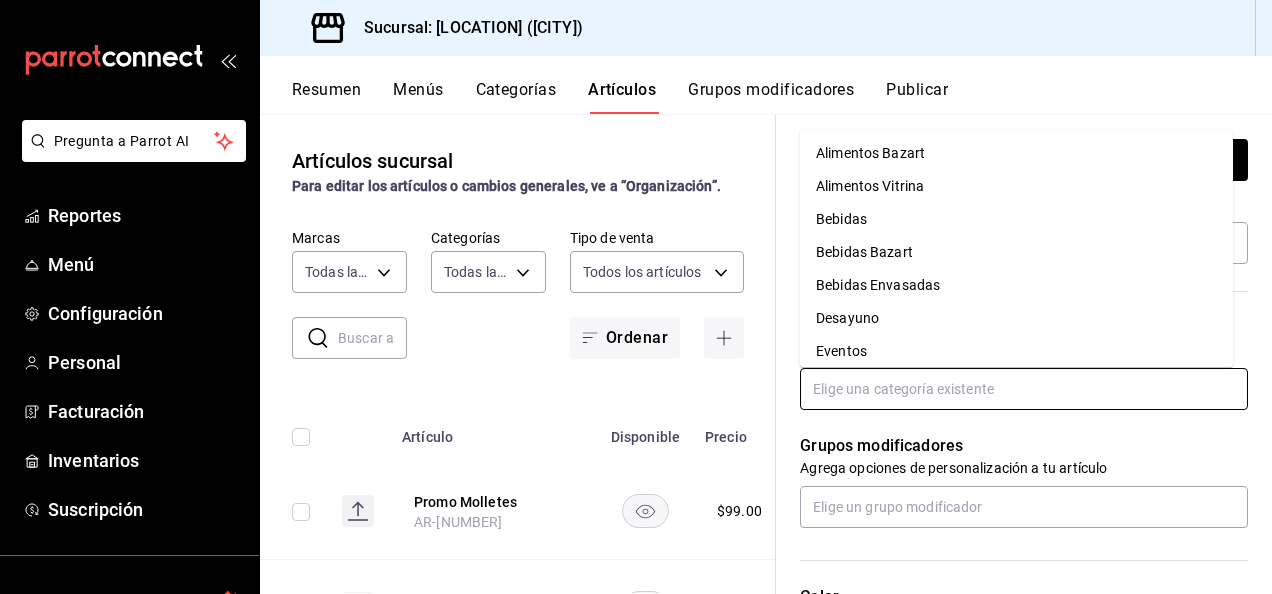 click at bounding box center [1024, 389] 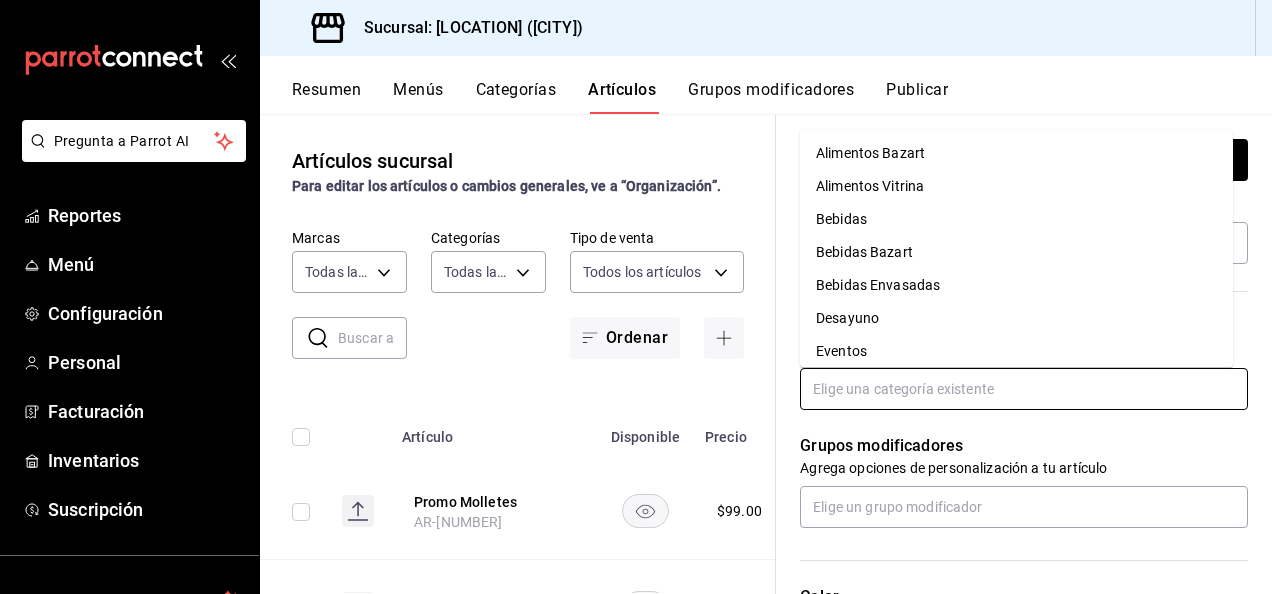 click on "Desayuno" at bounding box center [1016, 319] 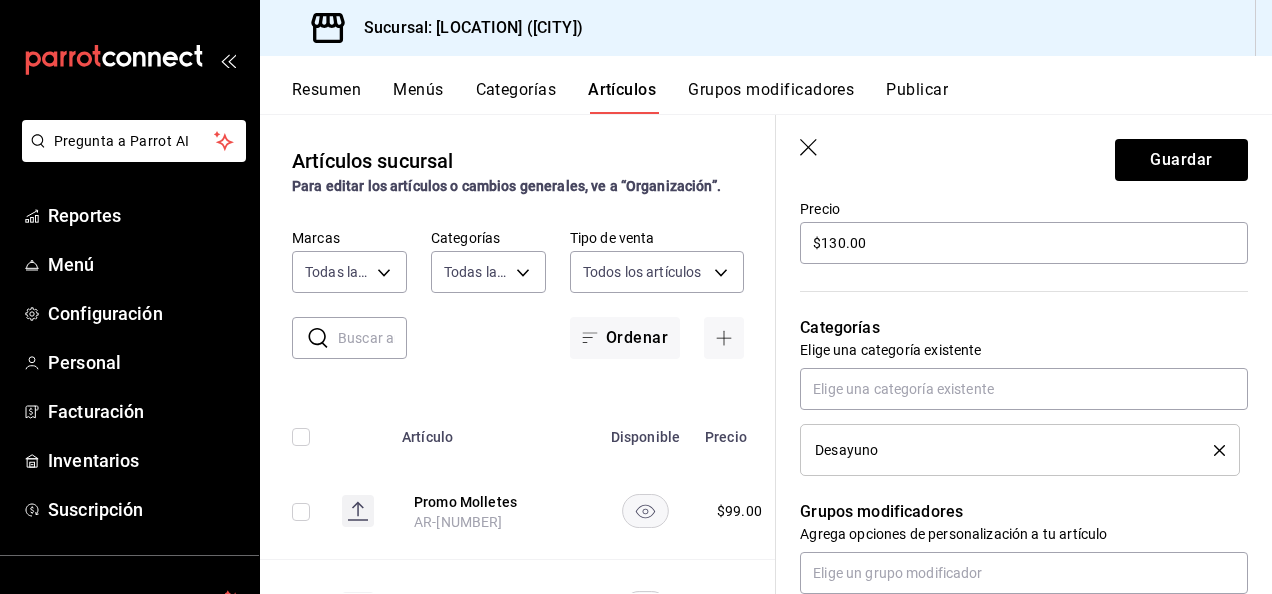 click on "Desayuno" at bounding box center [999, 450] 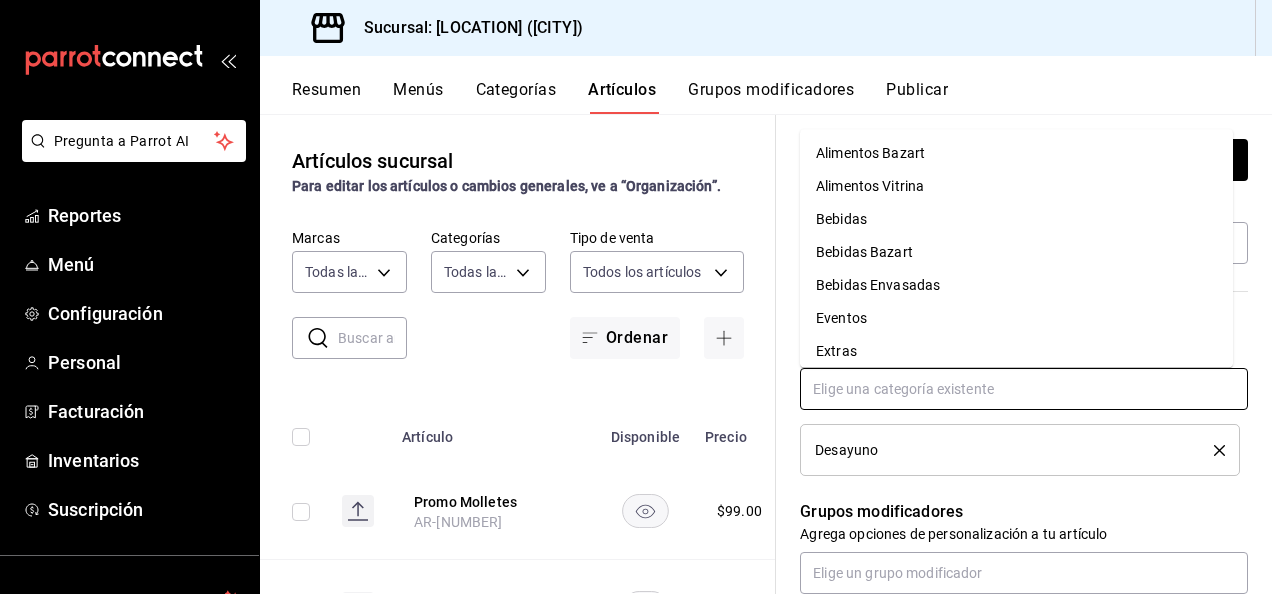click at bounding box center [1024, 389] 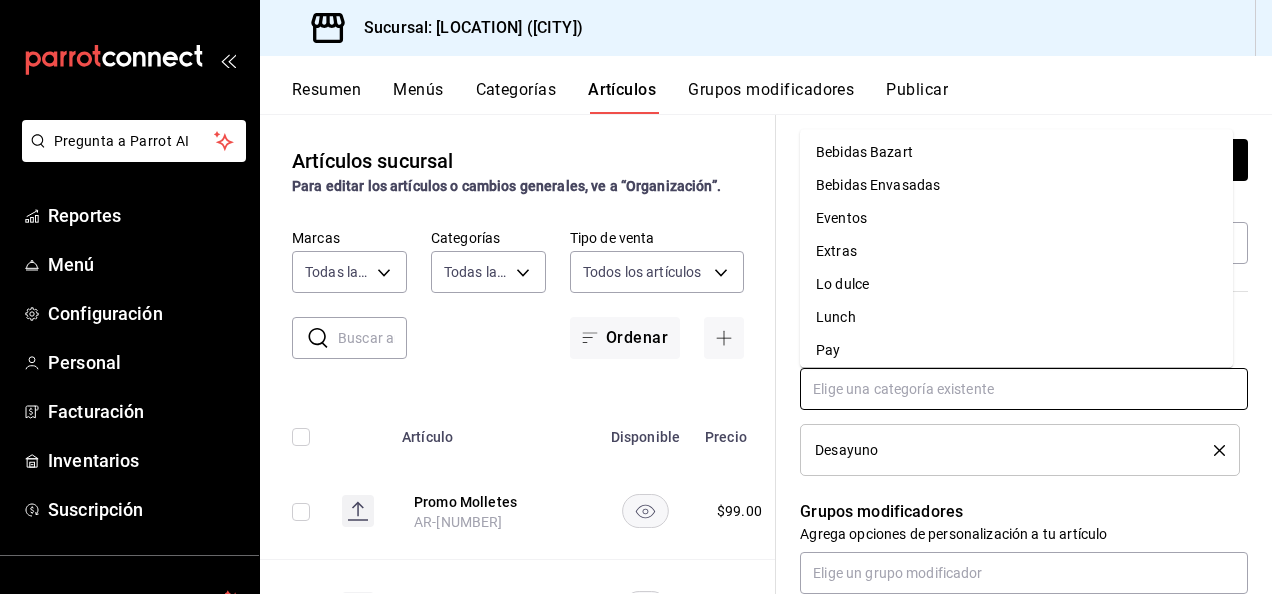 scroll, scrollTop: 141, scrollLeft: 0, axis: vertical 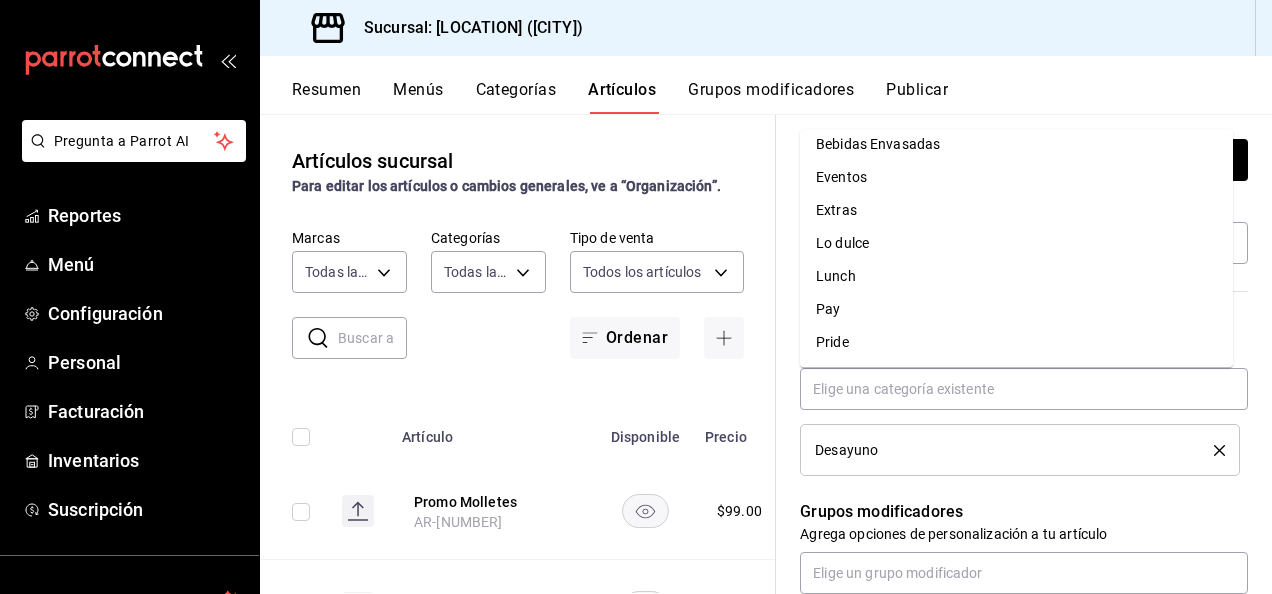 click on "AR-[NUMBER]" at bounding box center (1024, 330) 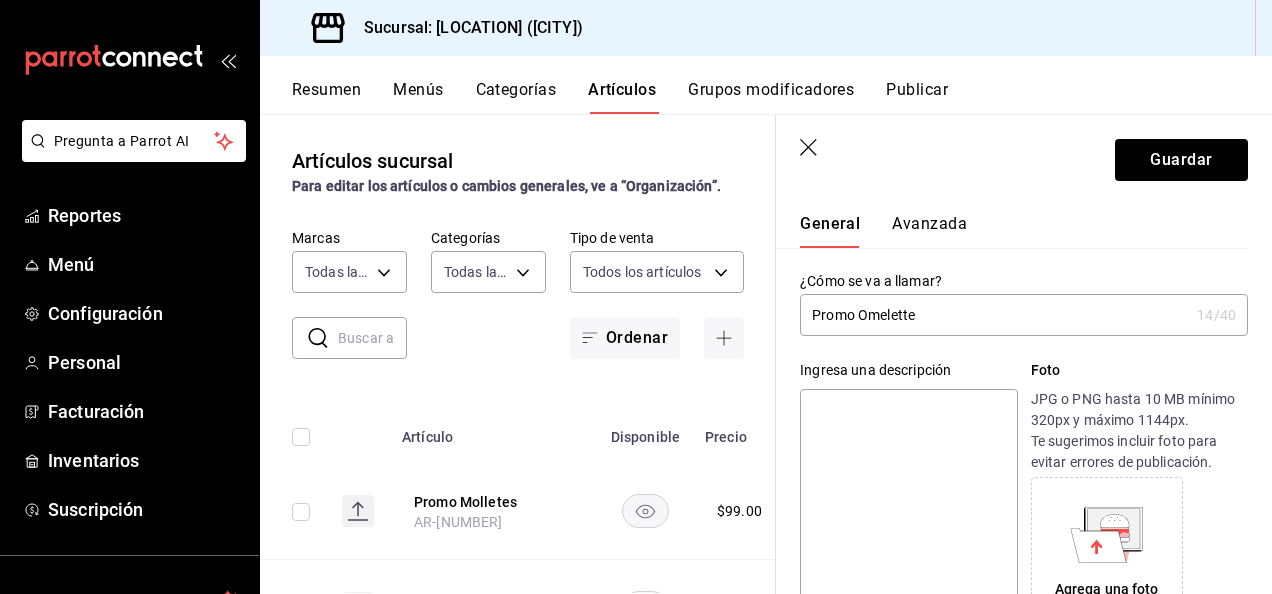 scroll, scrollTop: 0, scrollLeft: 0, axis: both 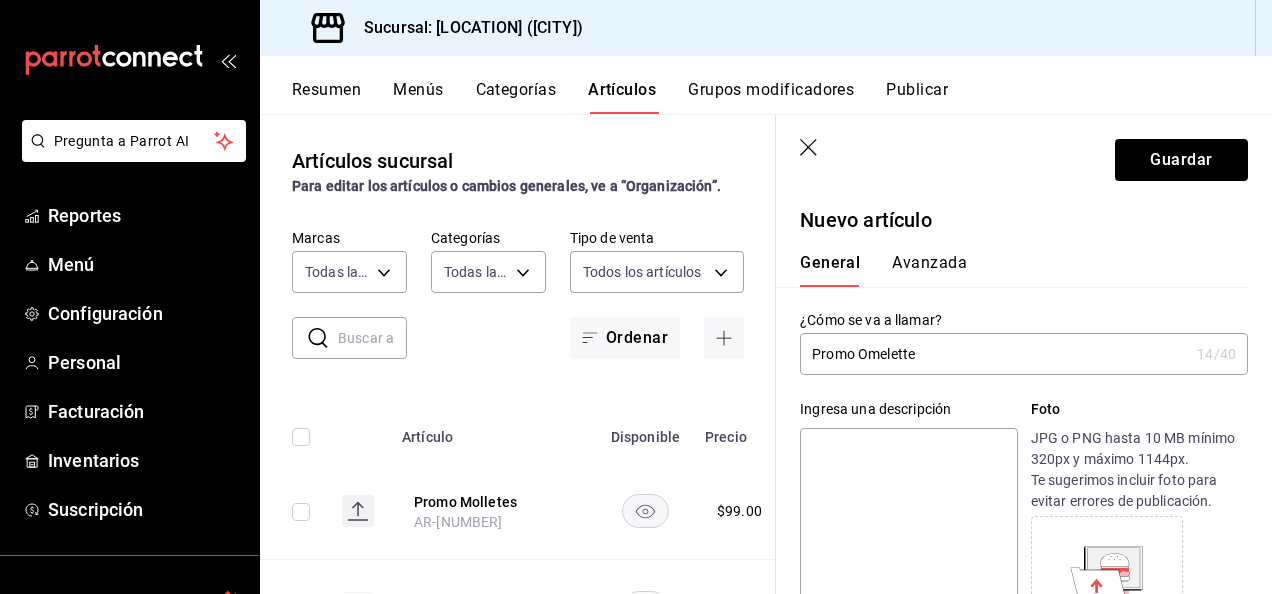 click on "General Avanzada" at bounding box center [1012, 270] 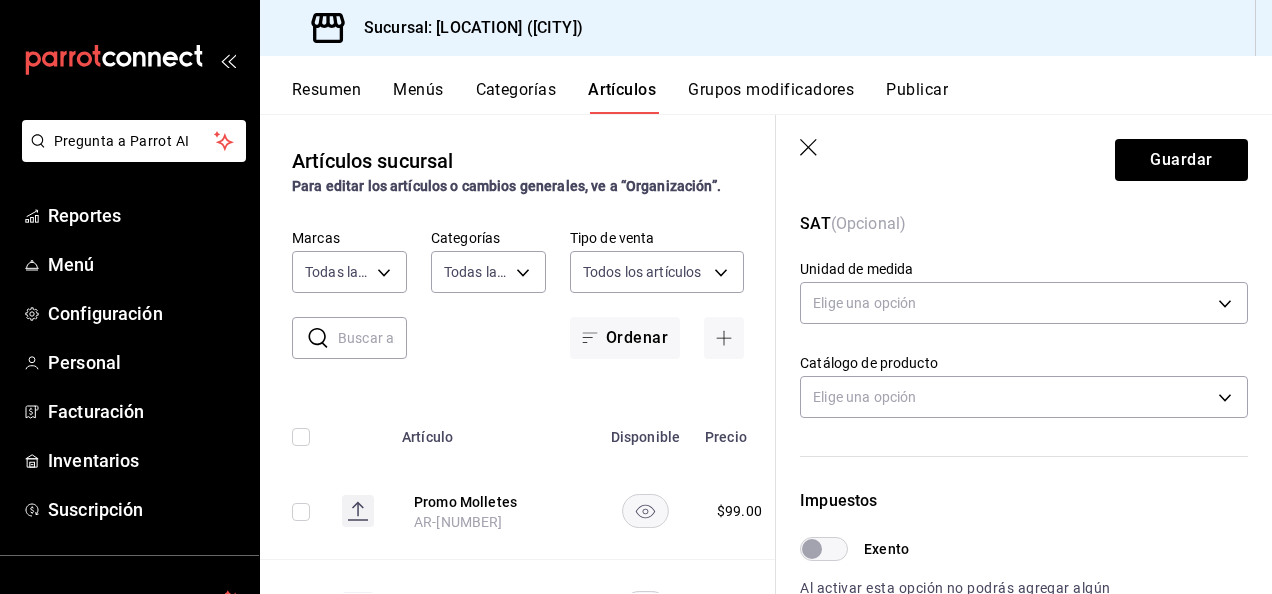 scroll, scrollTop: 312, scrollLeft: 0, axis: vertical 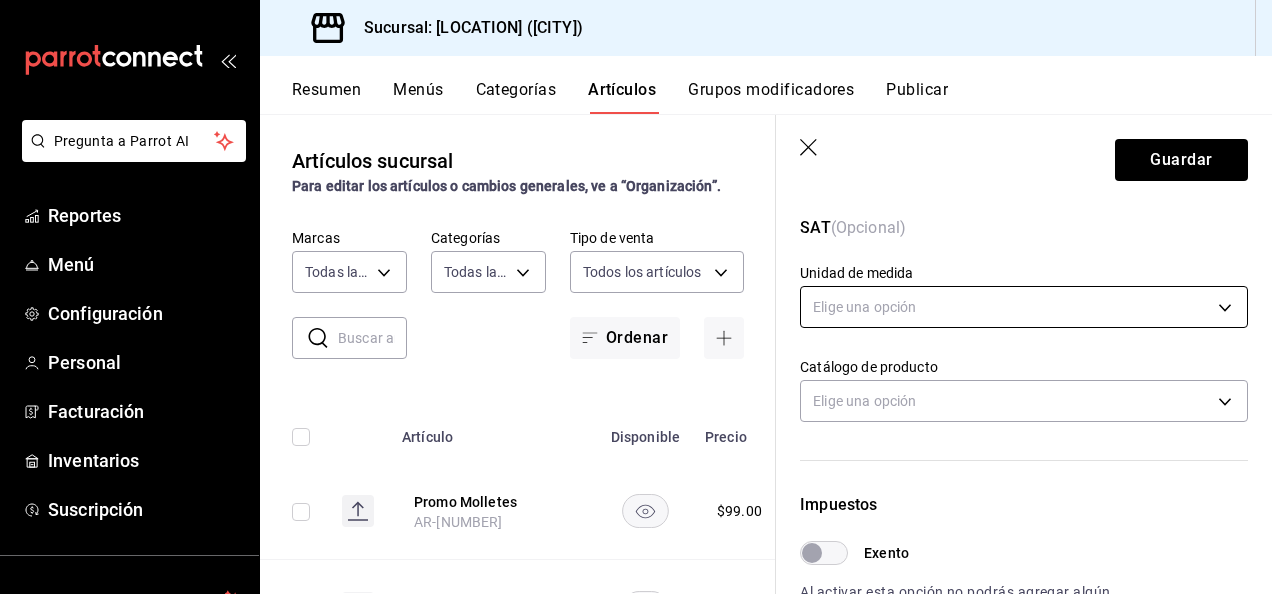 click on "Sucursal: [LOCATION] ([CITY])" at bounding box center (636, 297) 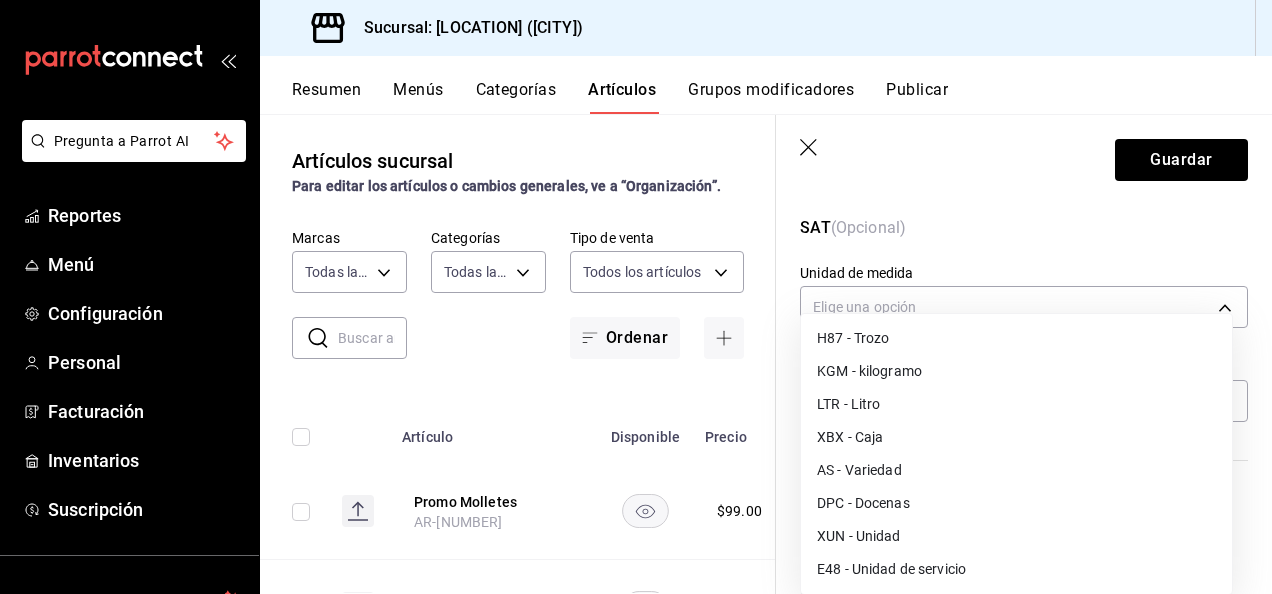 click on "E48 - Unidad de servicio" at bounding box center [1016, 569] 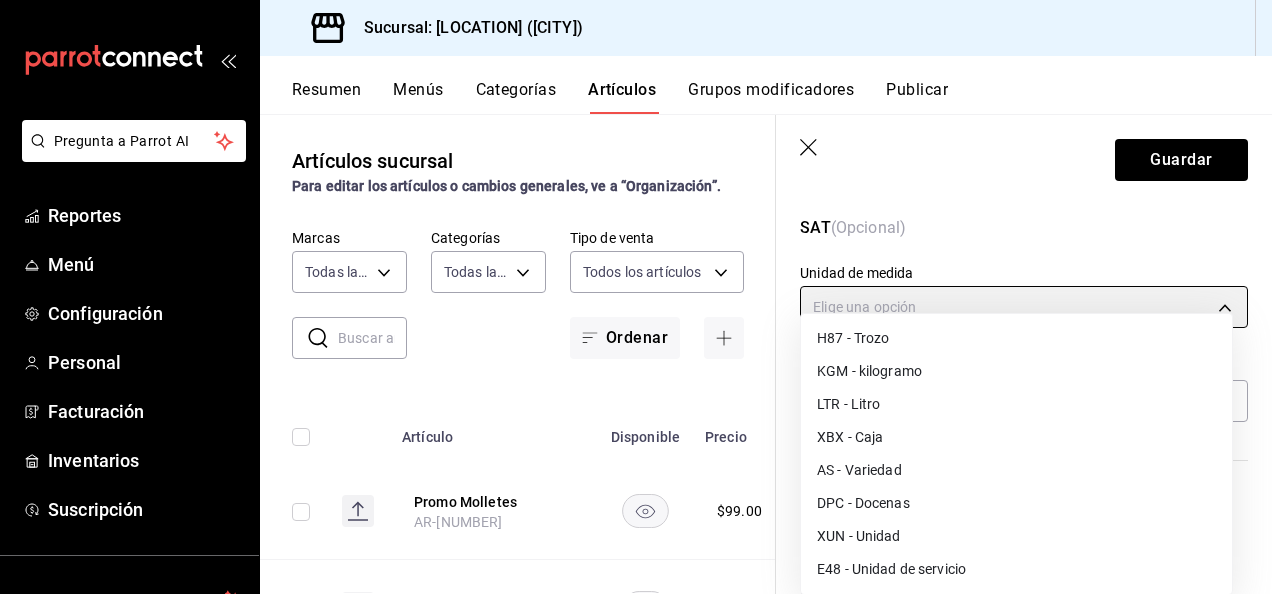 type on "E48" 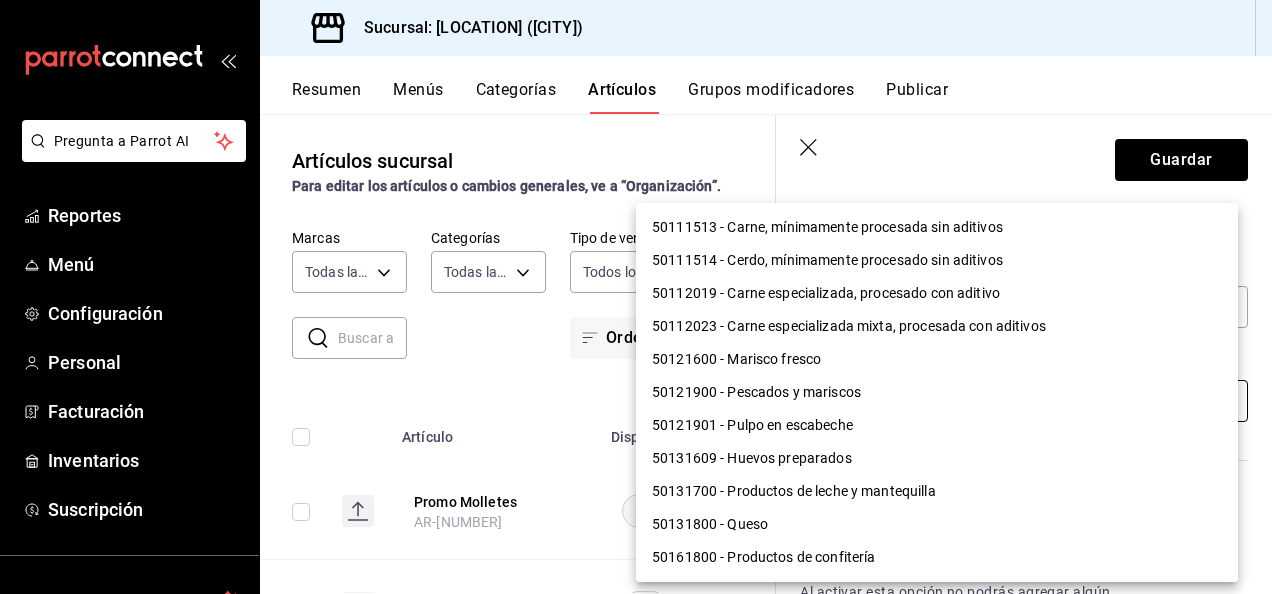 click on "Sucursal: [LOCATION] ([CITY])" at bounding box center (636, 297) 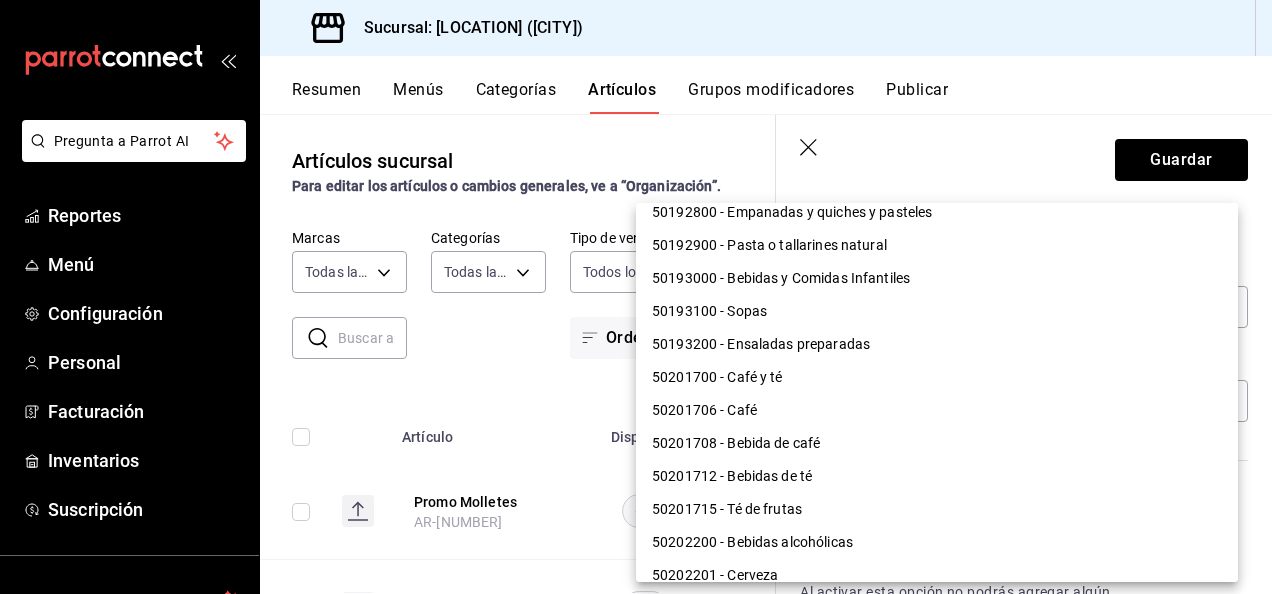 scroll, scrollTop: 1352, scrollLeft: 0, axis: vertical 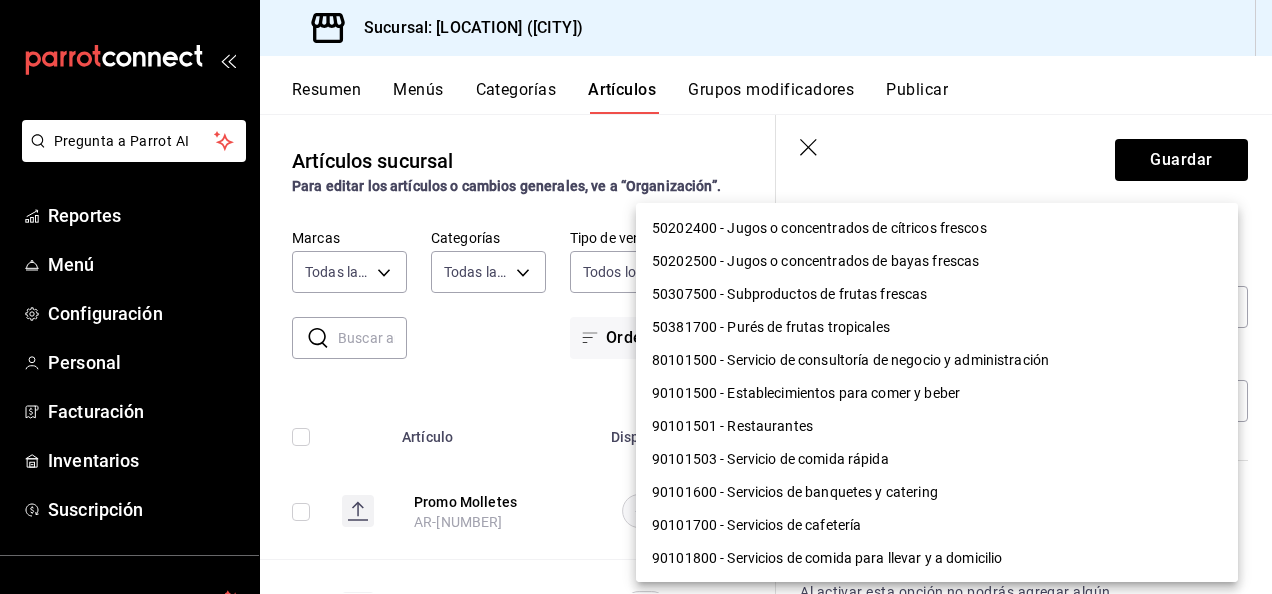 click on "90101503 - Servicio de comida rápida" at bounding box center [937, 459] 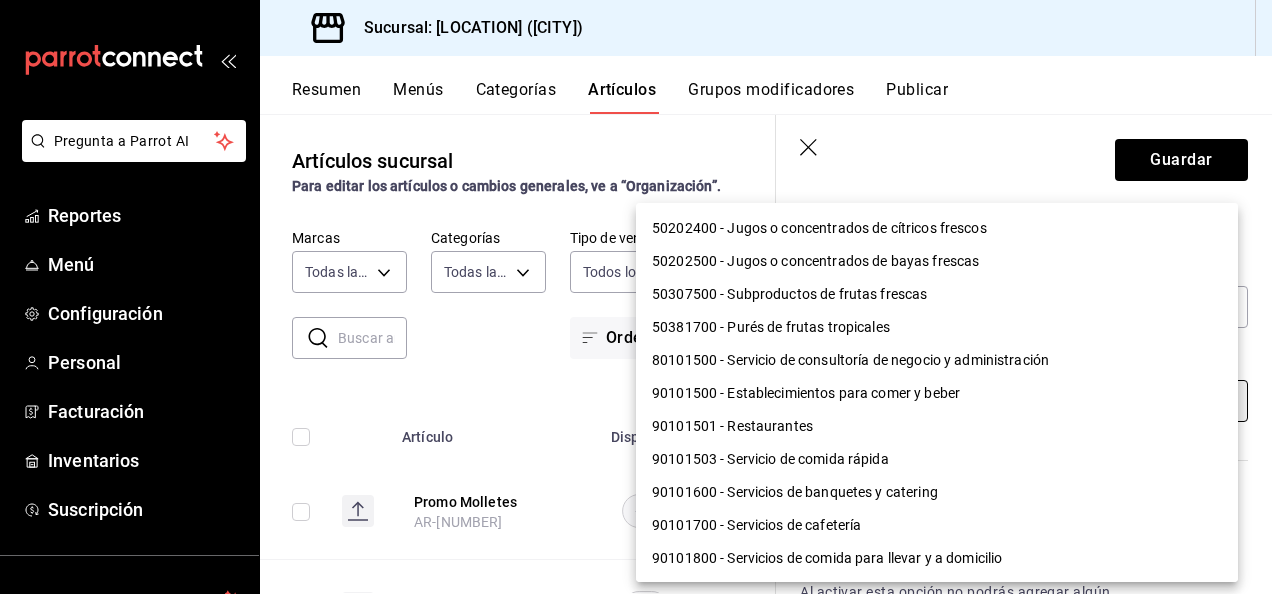 type on "[NUMBER]" 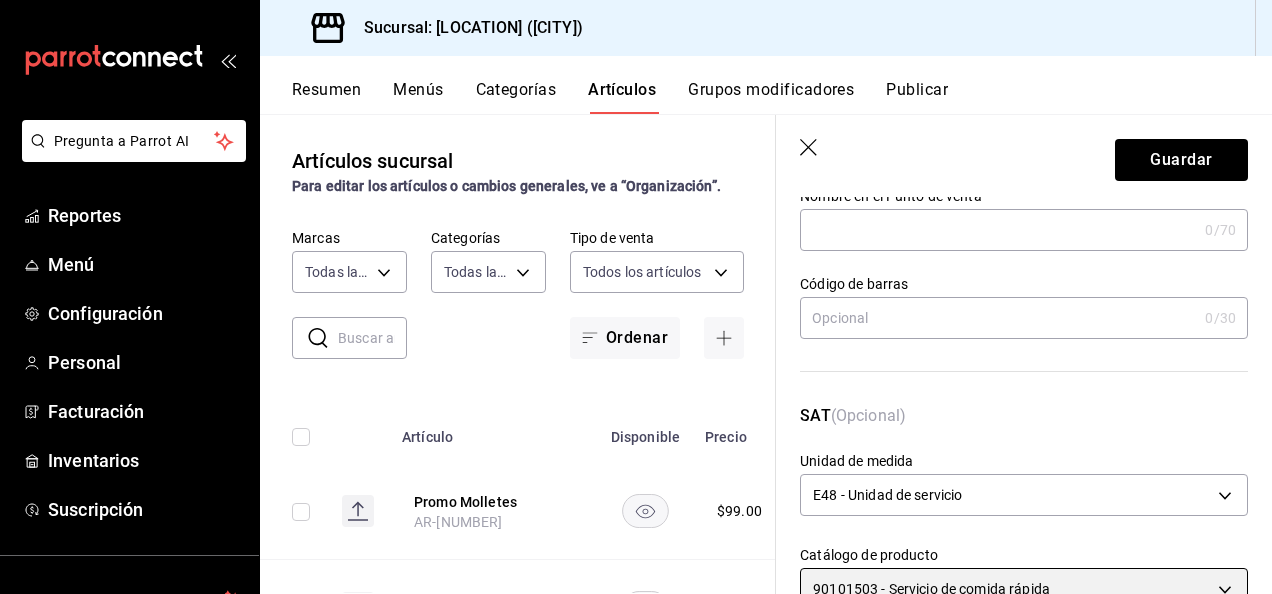 scroll, scrollTop: 142, scrollLeft: 0, axis: vertical 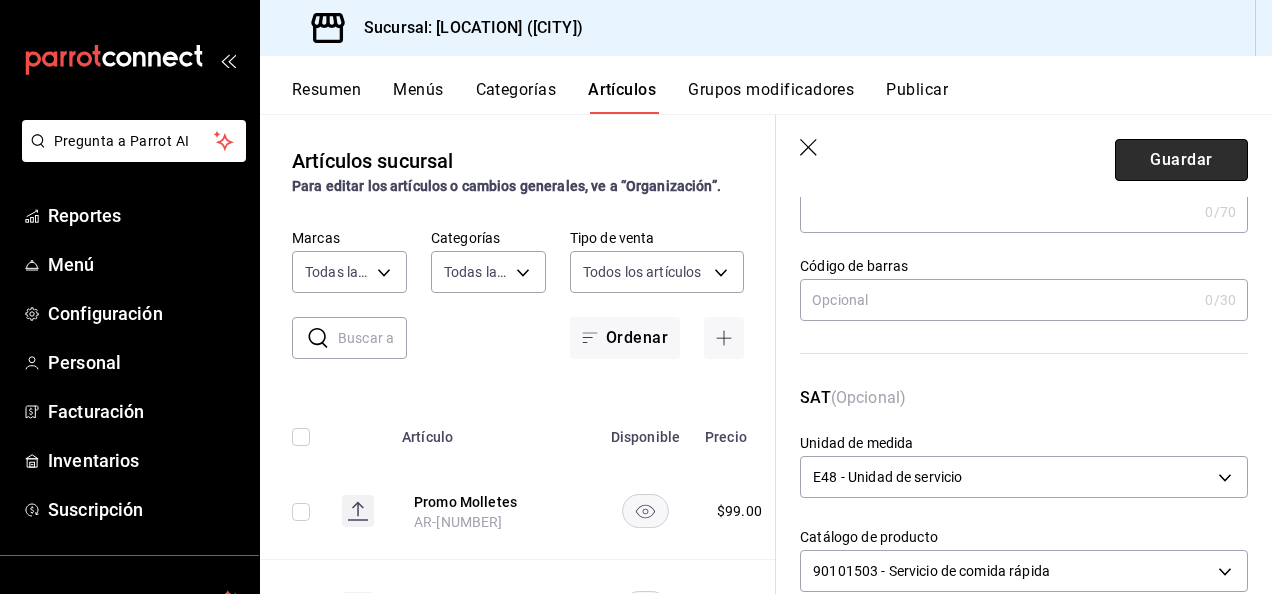 click on "Guardar" at bounding box center (1181, 160) 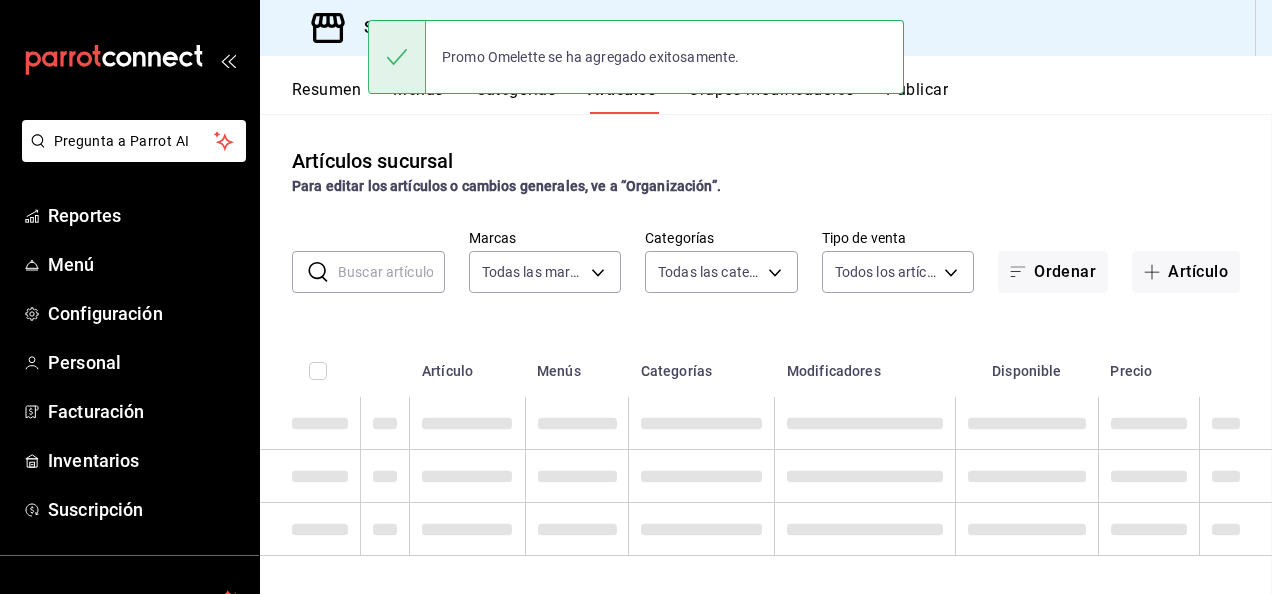 scroll, scrollTop: 0, scrollLeft: 0, axis: both 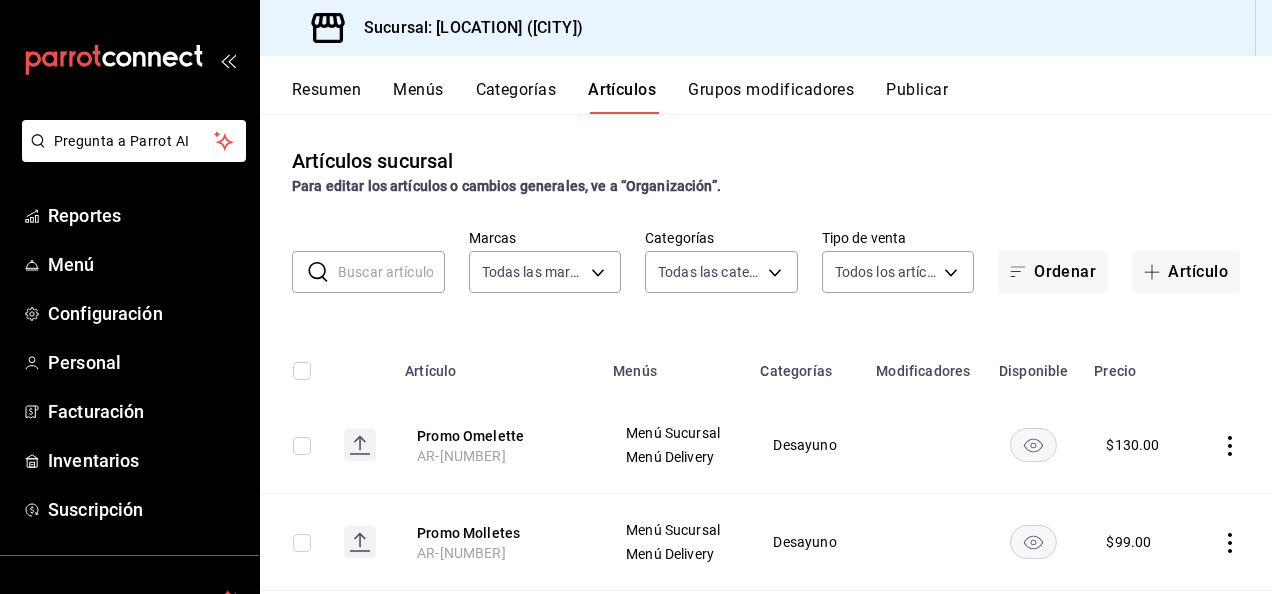 click on "Resumen" at bounding box center (326, 97) 